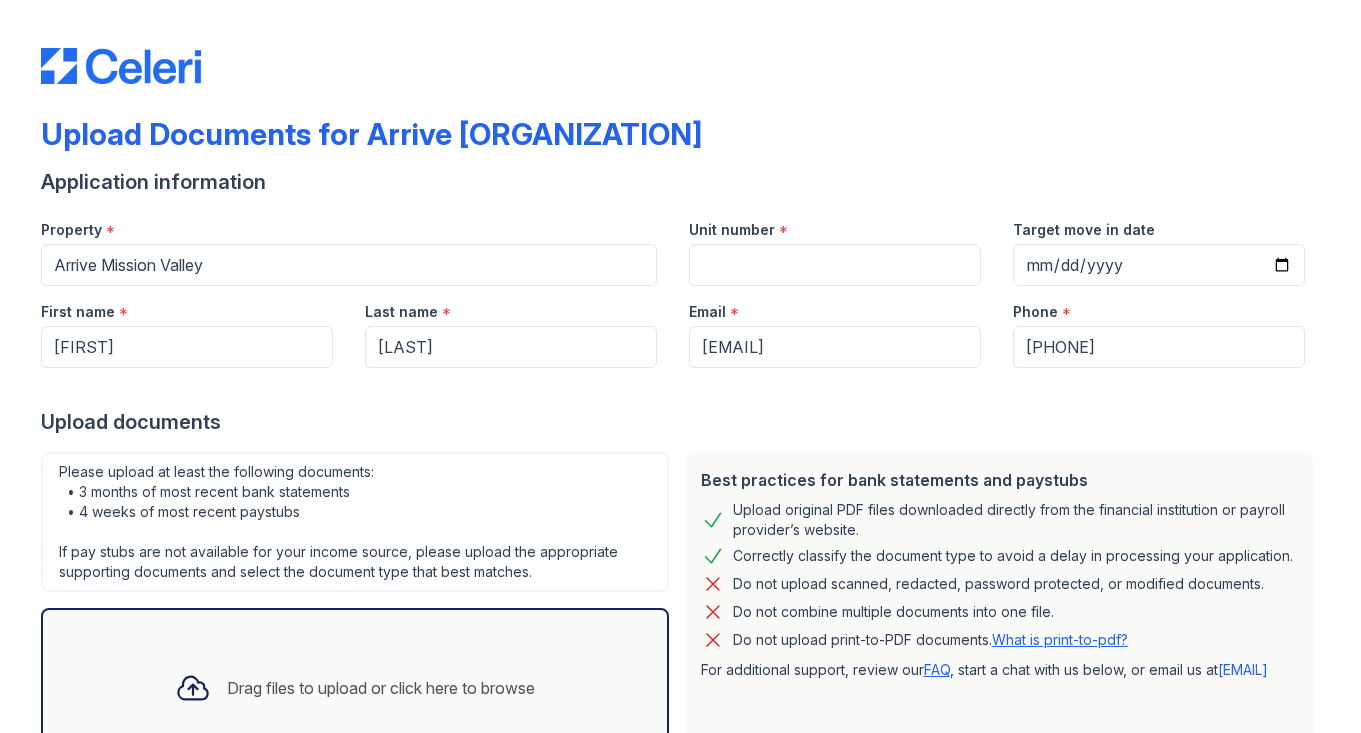 scroll, scrollTop: 0, scrollLeft: 0, axis: both 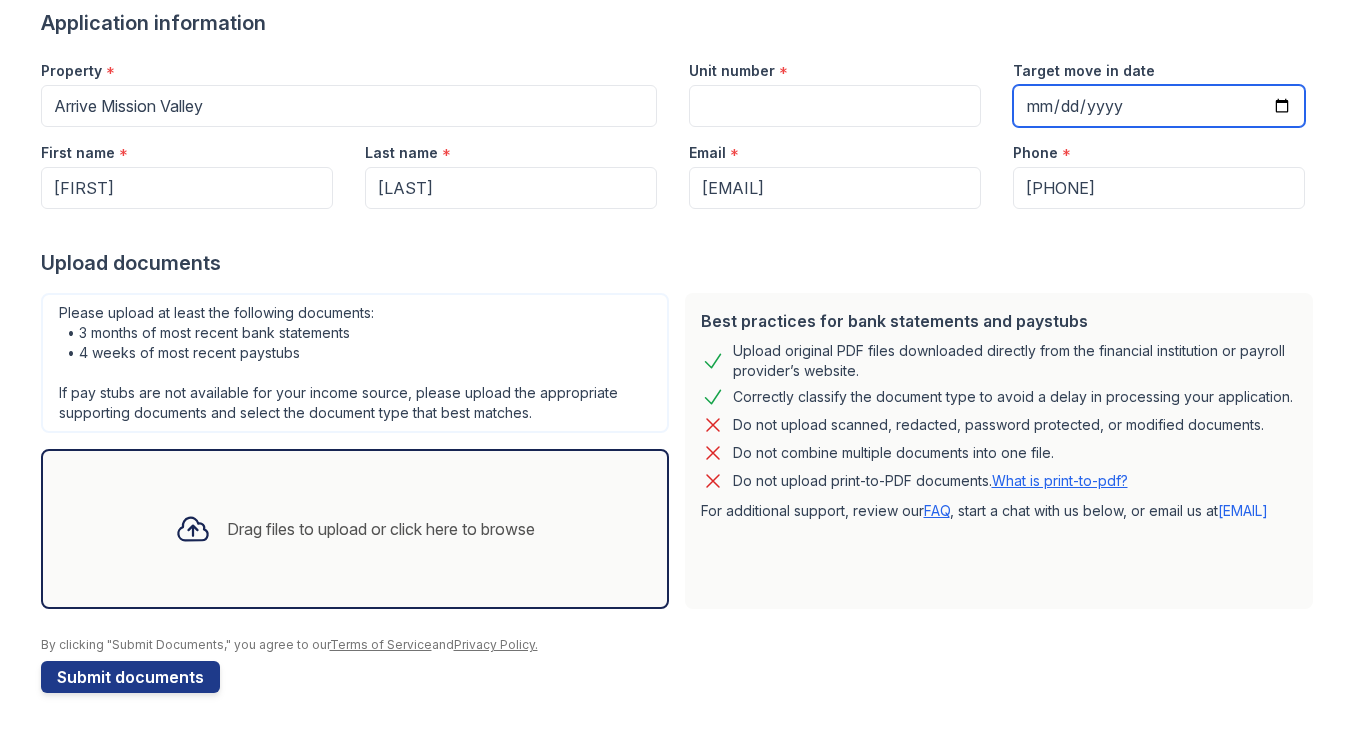 click on "Target move in date" at bounding box center [1159, 106] 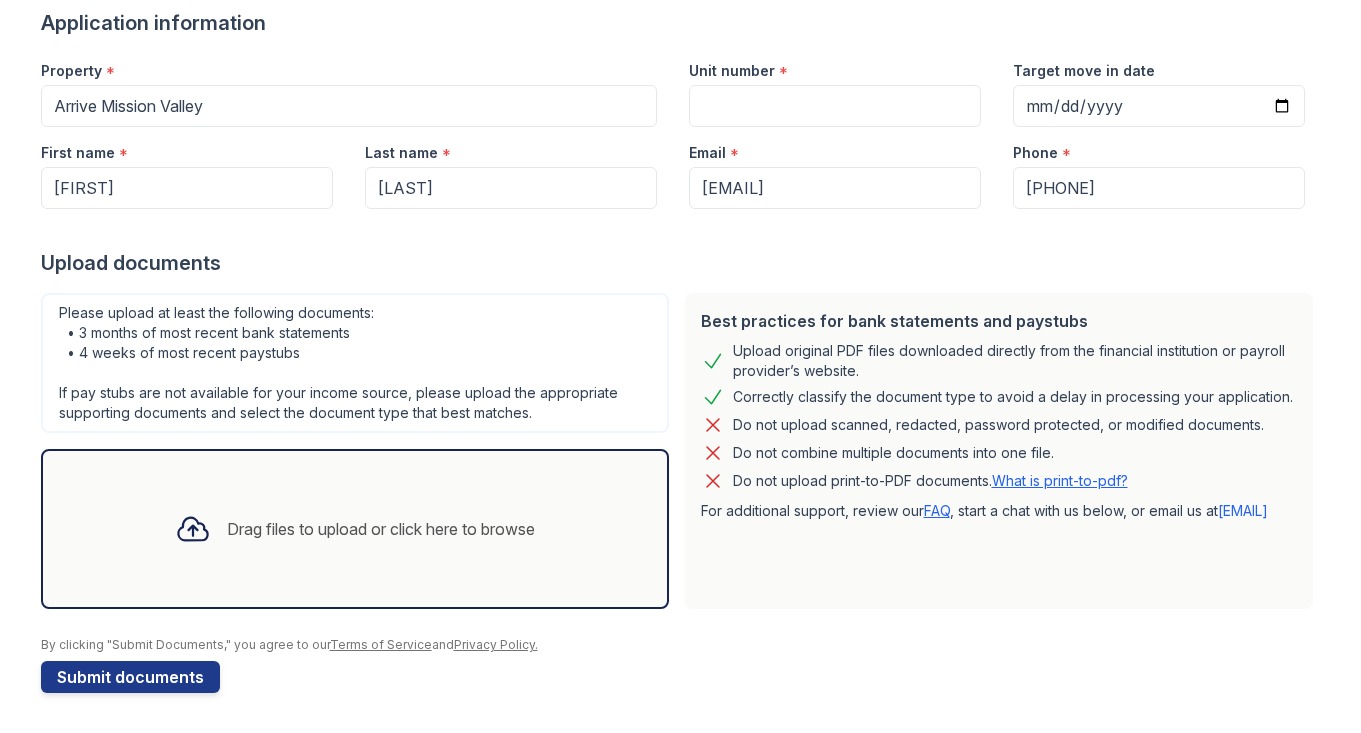 click on "Target move in date" at bounding box center (1159, 65) 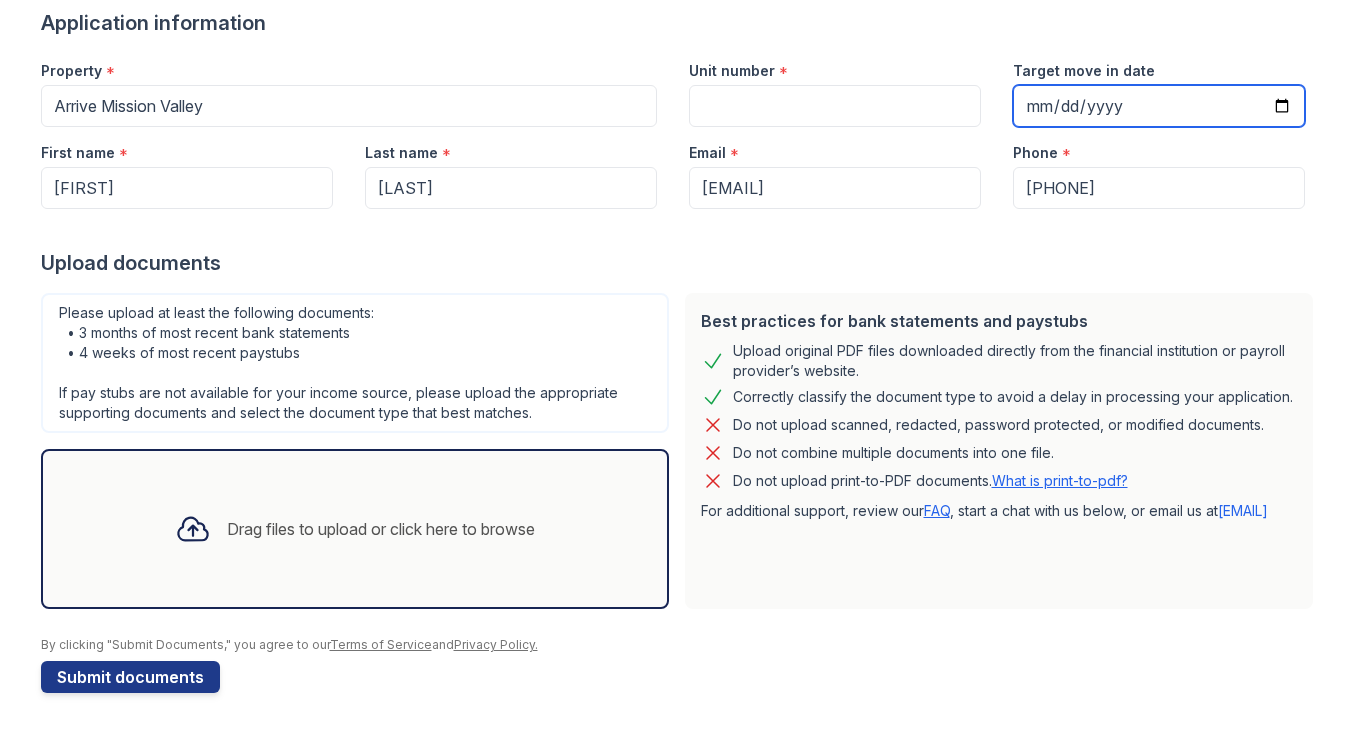 click on "Target move in date" at bounding box center [1159, 106] 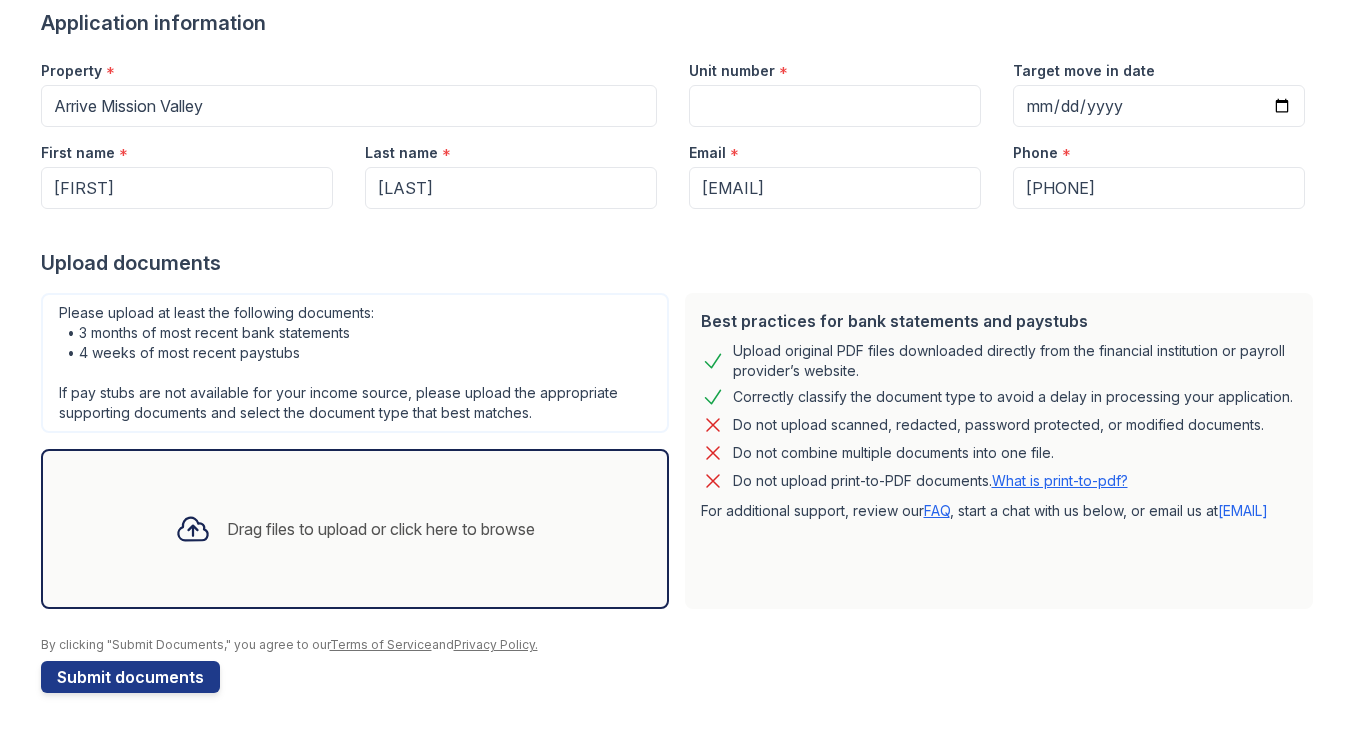 click on "Target move in date" at bounding box center [1159, 65] 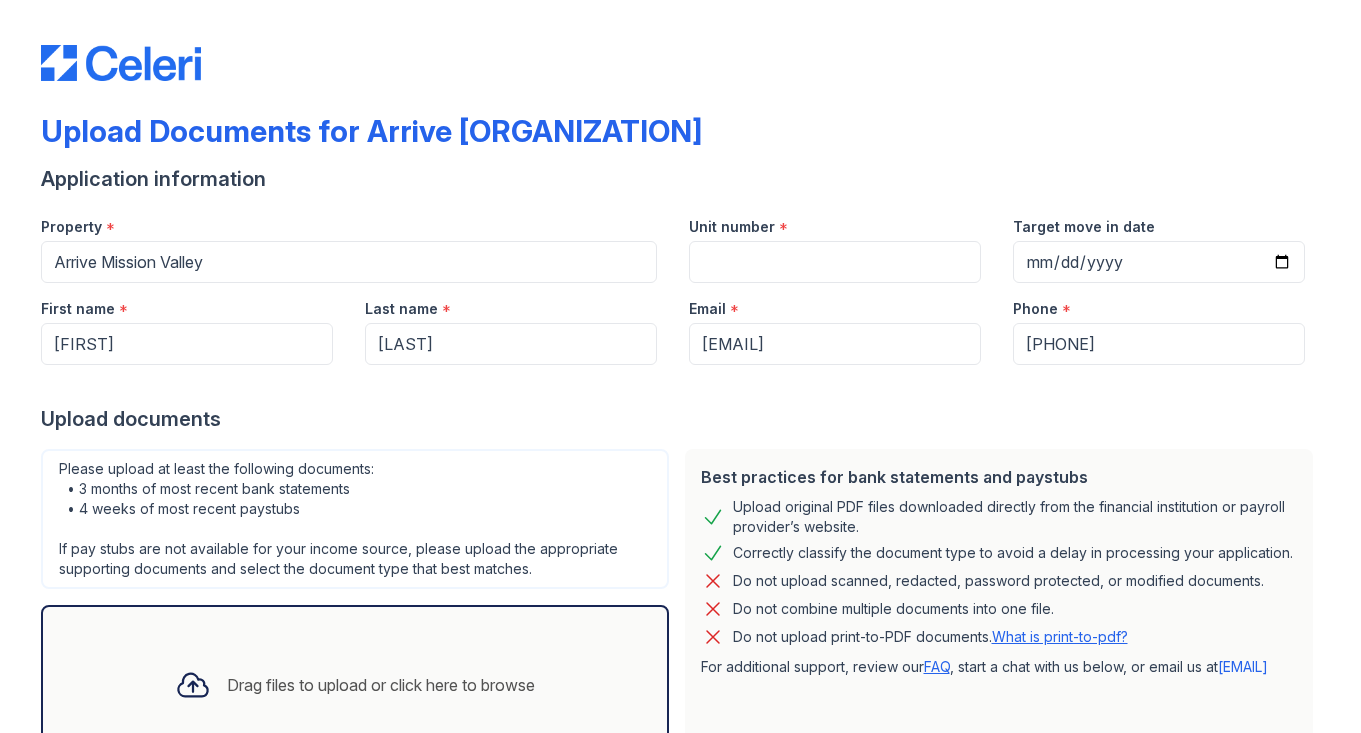 scroll, scrollTop: 0, scrollLeft: 0, axis: both 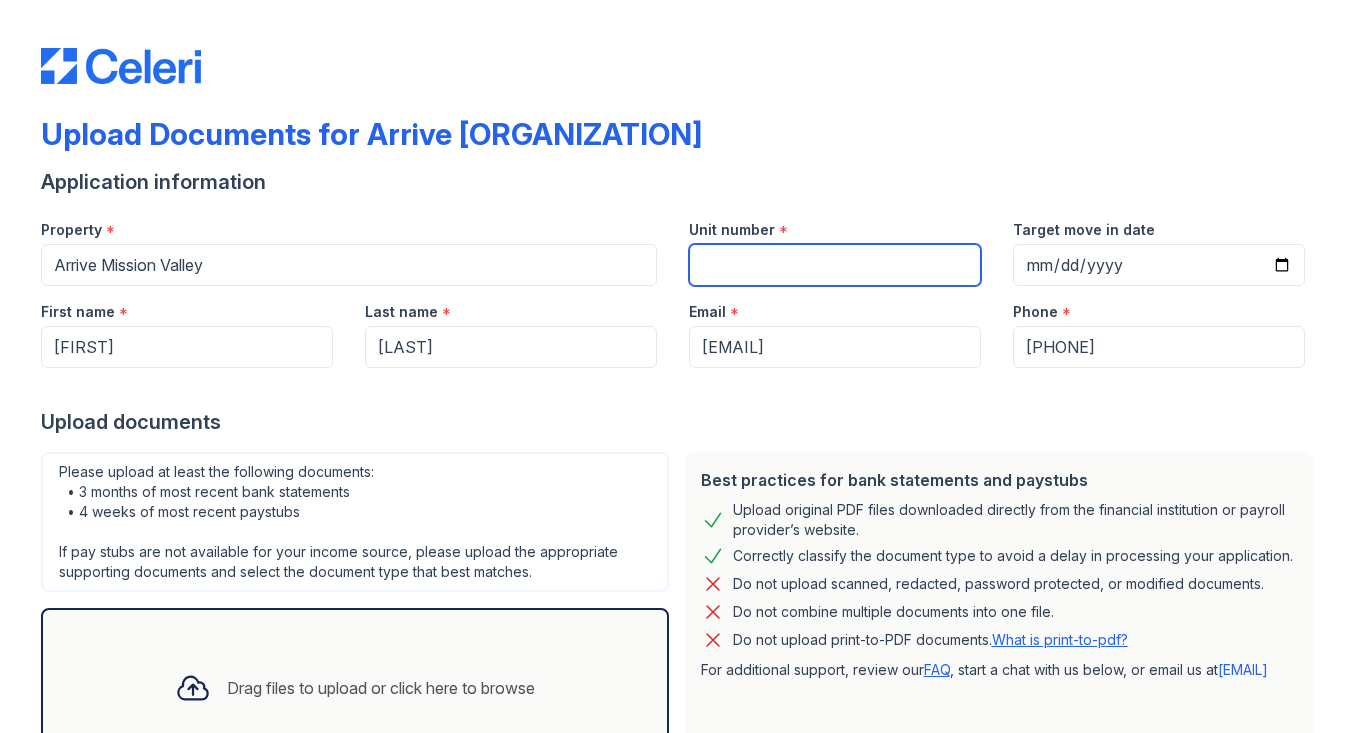 click on "Unit number" at bounding box center [835, 265] 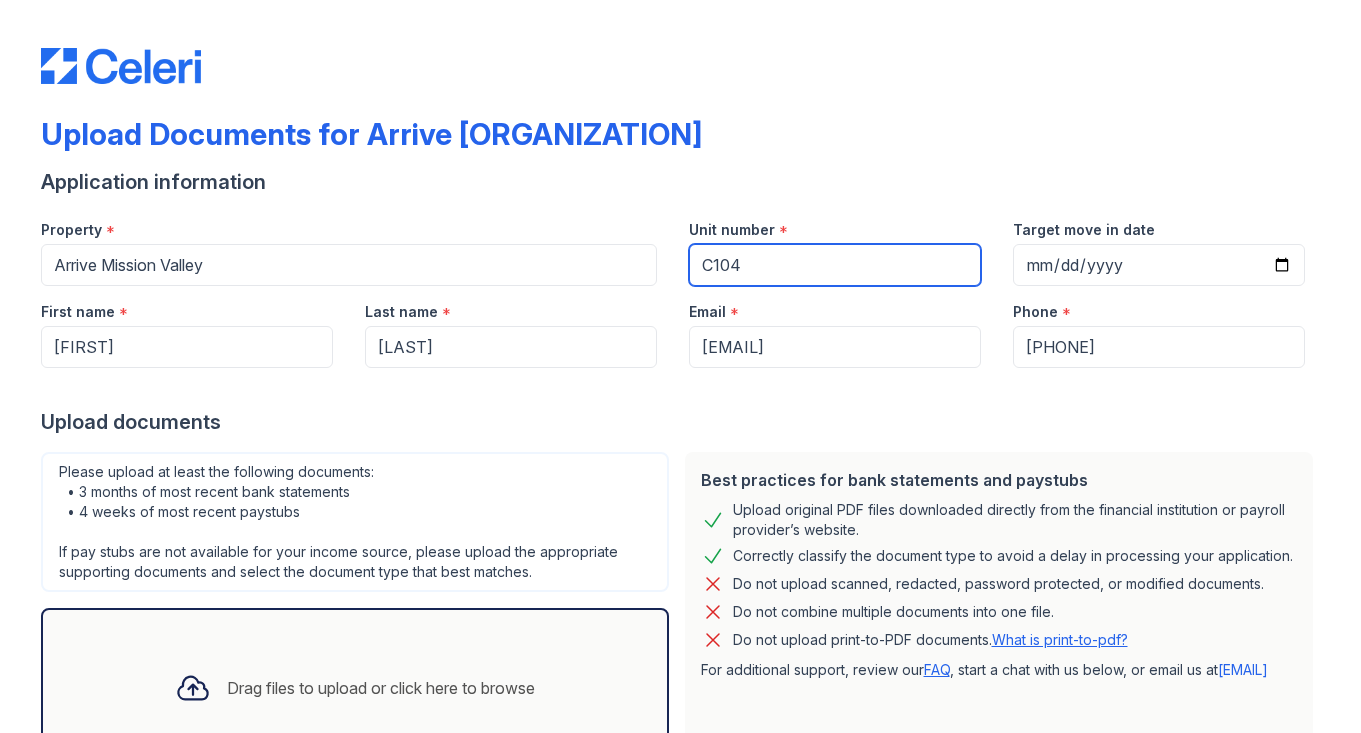type on "C104" 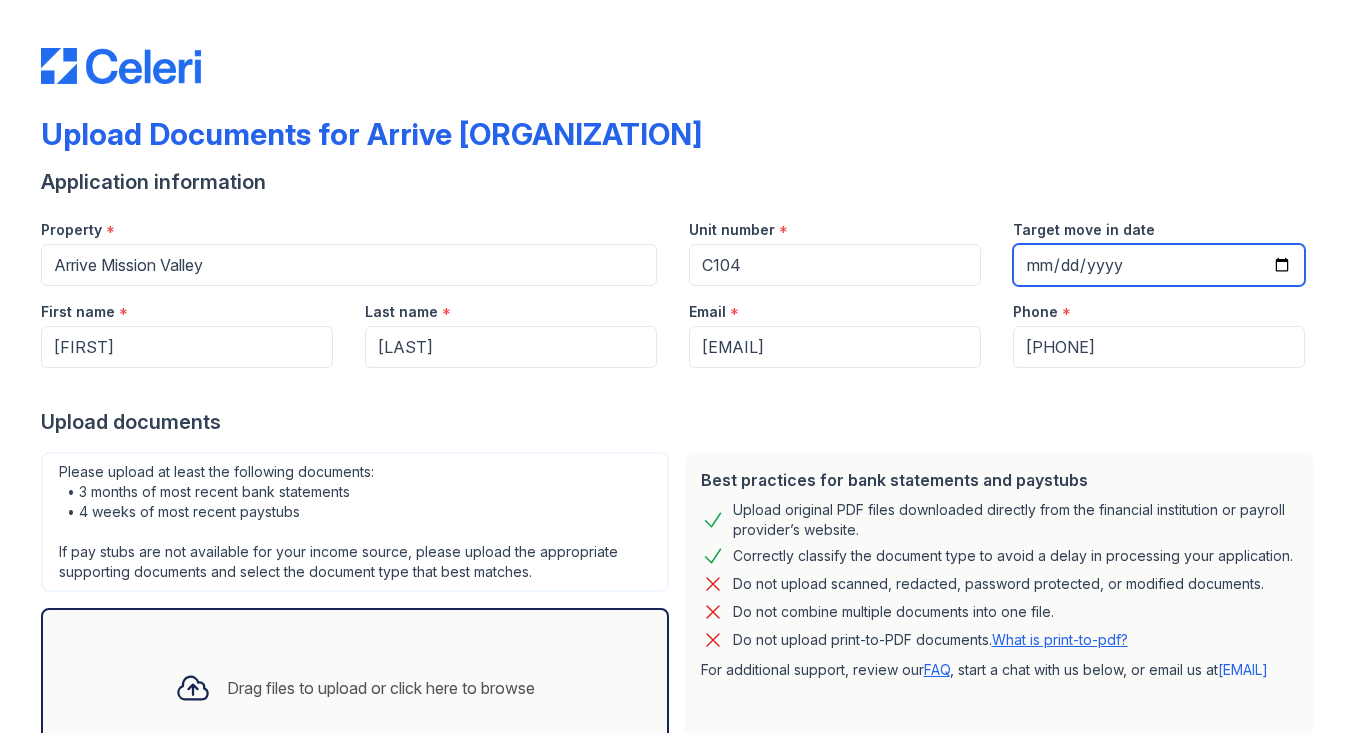 click on "Target move in date" at bounding box center (1159, 265) 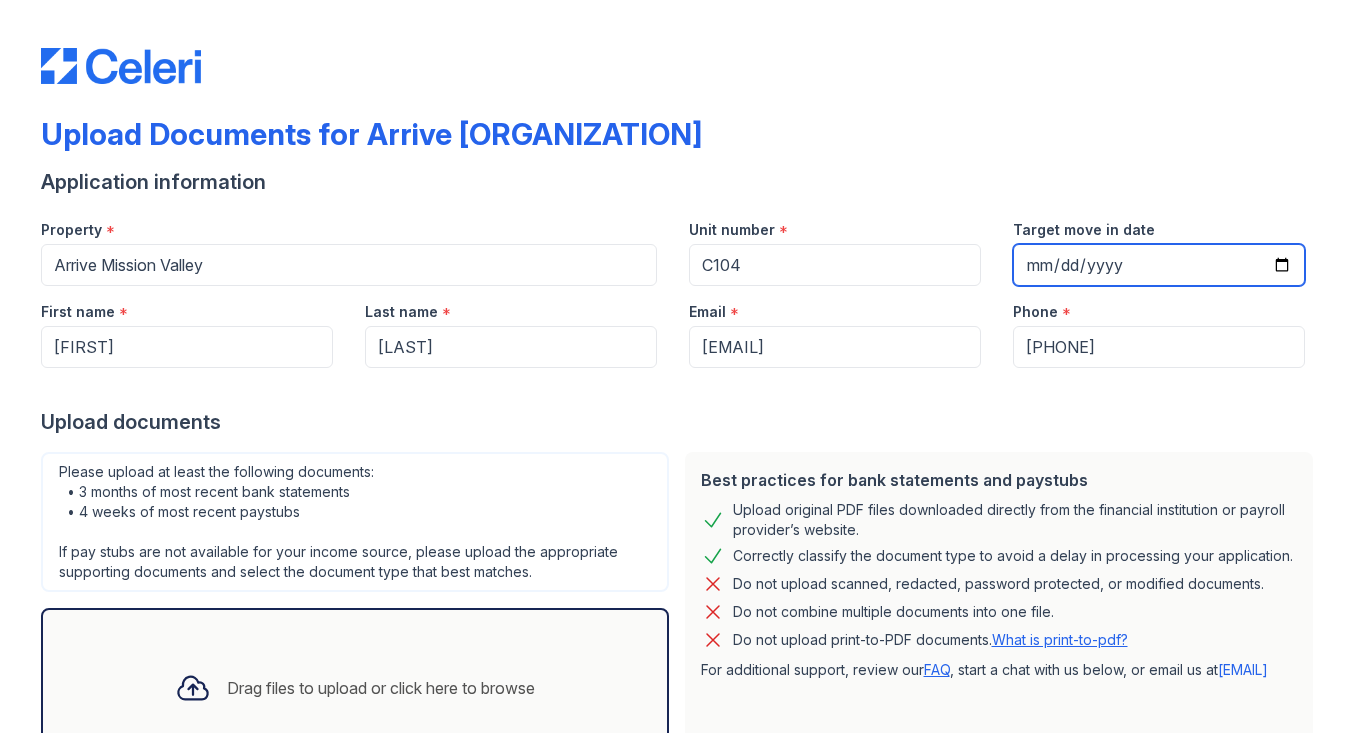 click on "2025-09-01" at bounding box center (1159, 265) 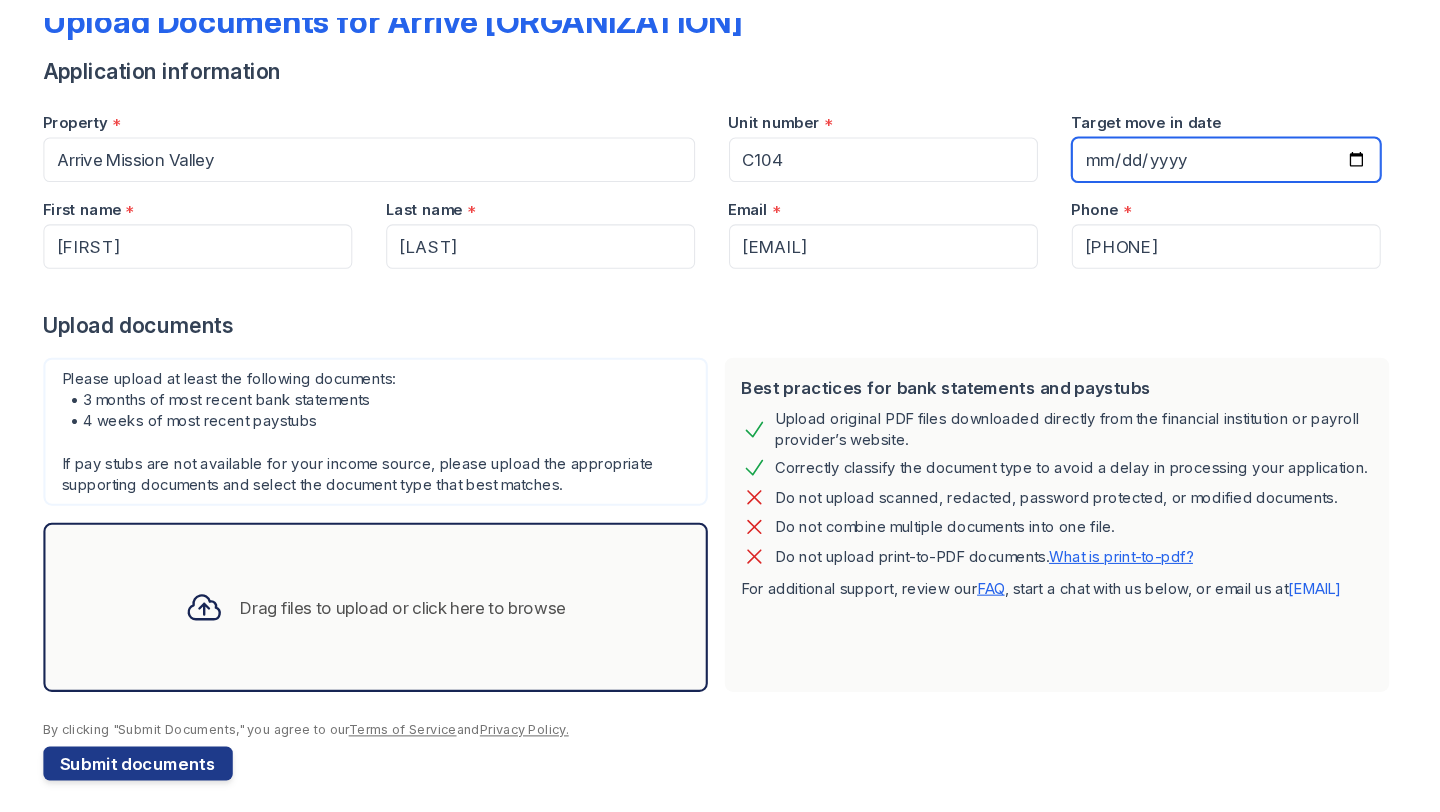 scroll, scrollTop: 159, scrollLeft: 0, axis: vertical 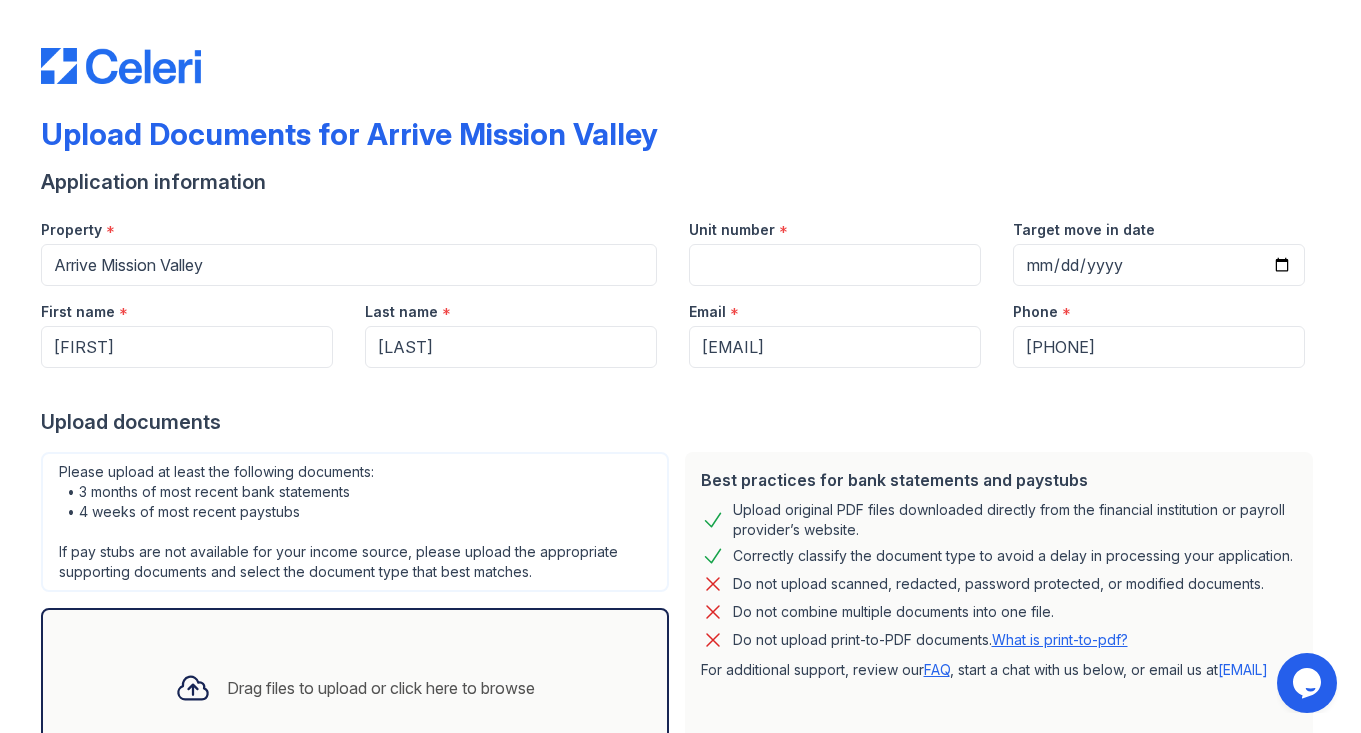 click on "Please upload at least the following documents:
• 3 months of most recent bank statements
• 4 weeks of most recent paystubs
If pay stubs are not available for your income source, please upload the appropriate supporting documents and select the document type that best matches." at bounding box center (355, 522) 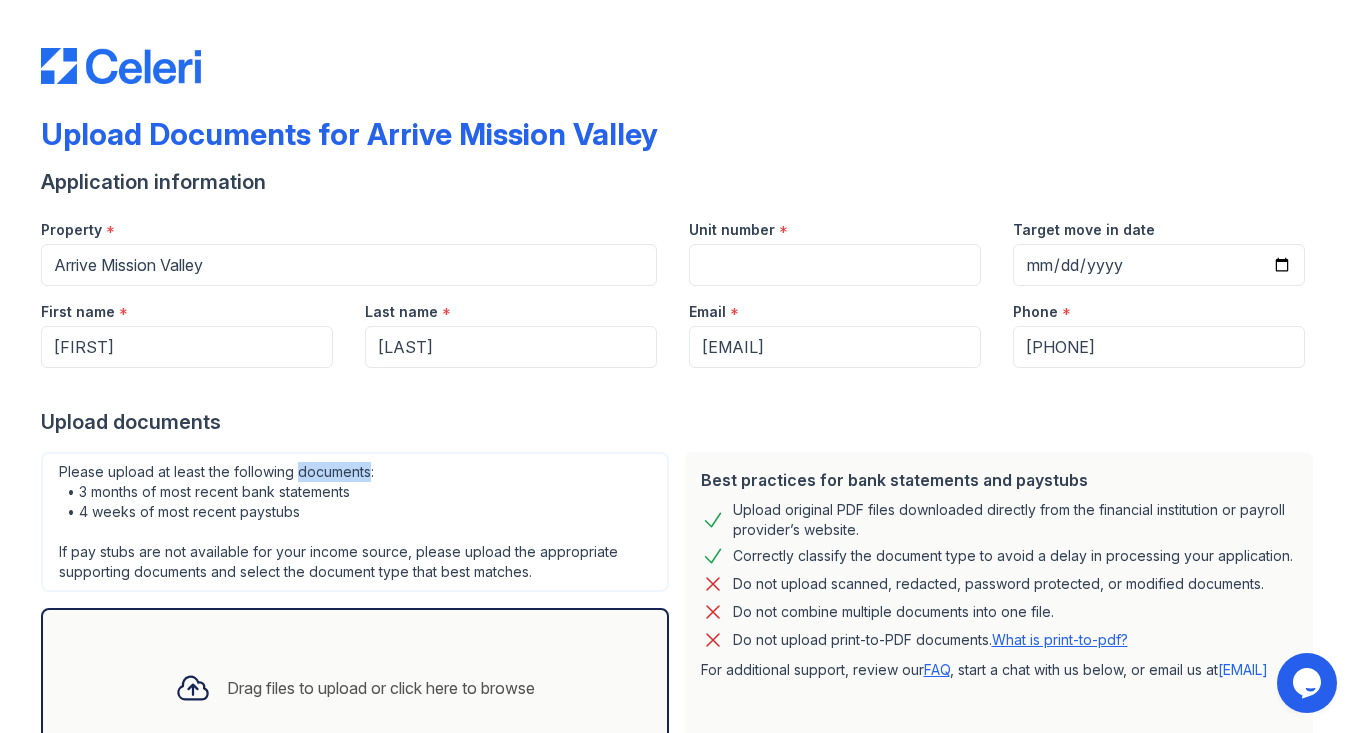 click on "Please upload at least the following documents:
• 3 months of most recent bank statements
• 4 weeks of most recent paystubs
If pay stubs are not available for your income source, please upload the appropriate supporting documents and select the document type that best matches." at bounding box center (355, 522) 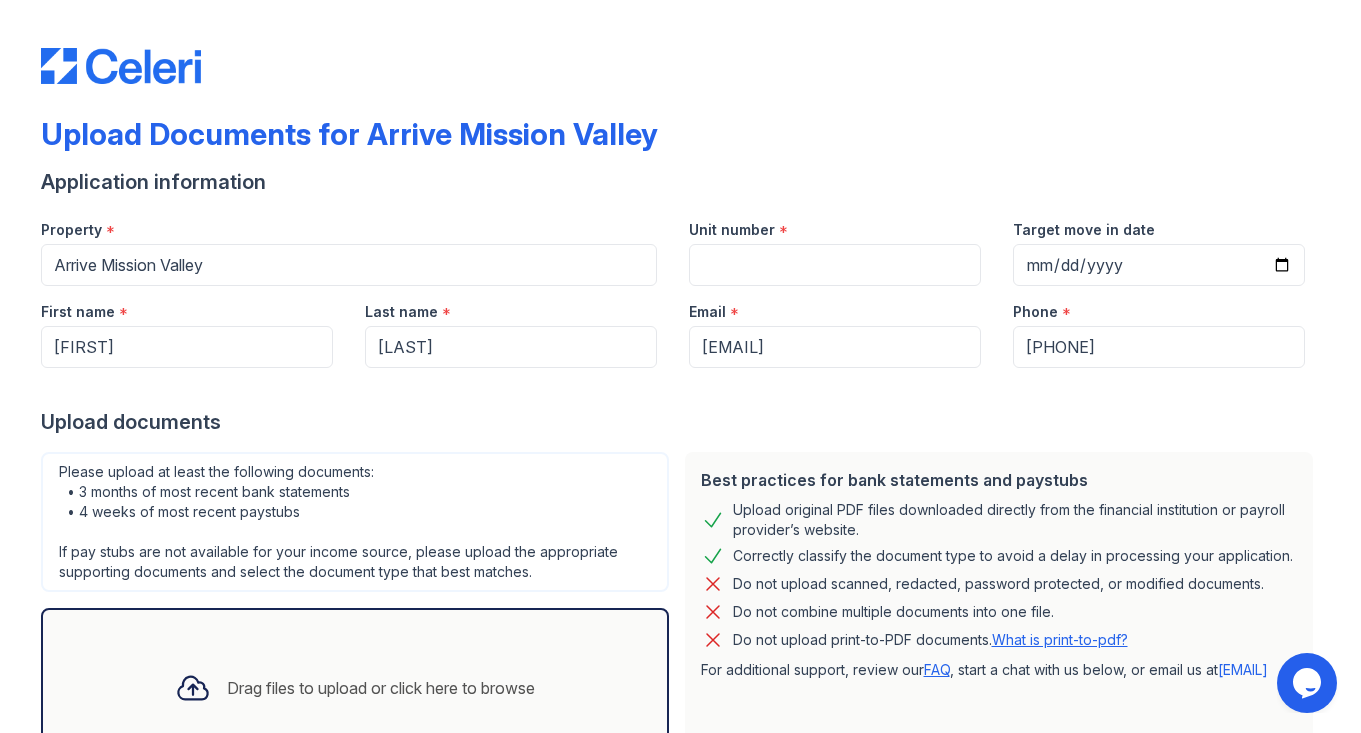 click on "Please upload at least the following documents:
• 3 months of most recent bank statements
• 4 weeks of most recent paystubs
If pay stubs are not available for your income source, please upload the appropriate supporting documents and select the document type that best matches." at bounding box center [355, 522] 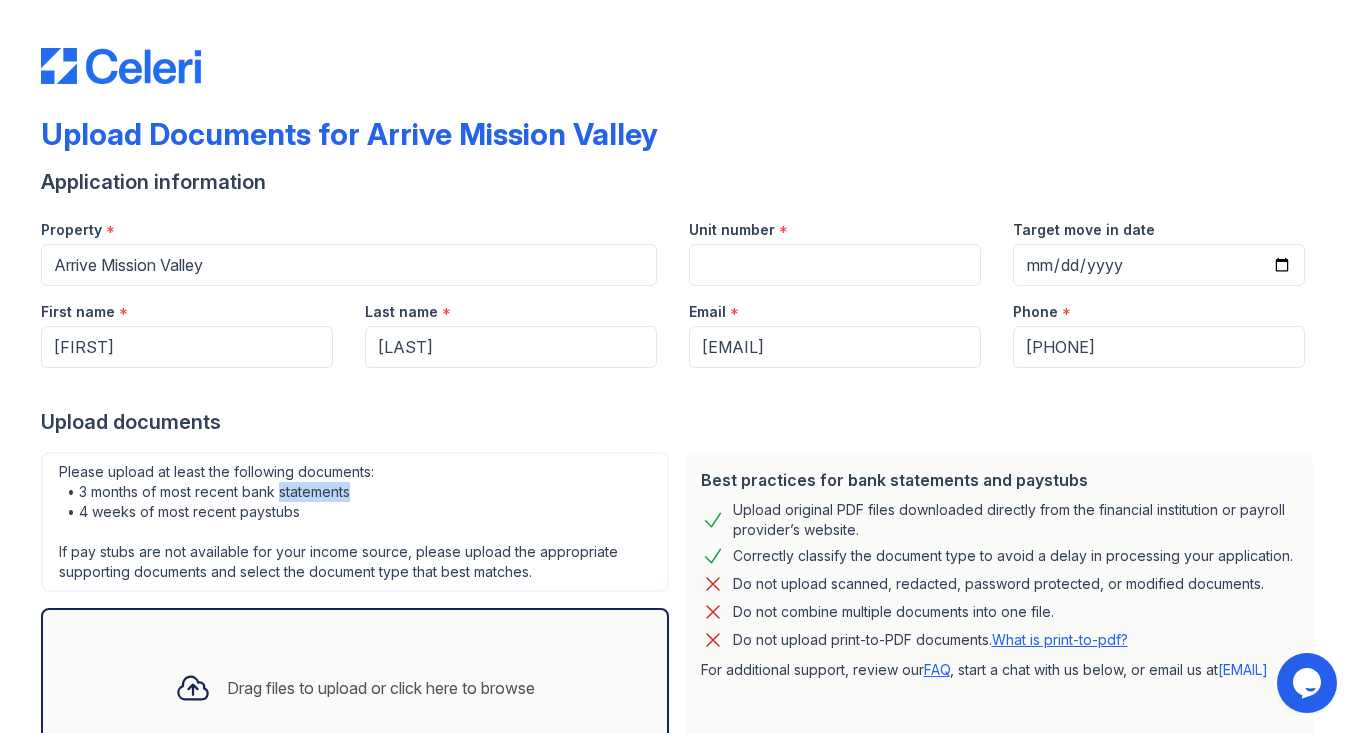 click on "Please upload at least the following documents:
• 3 months of most recent bank statements
• 4 weeks of most recent paystubs
If pay stubs are not available for your income source, please upload the appropriate supporting documents and select the document type that best matches." at bounding box center [355, 522] 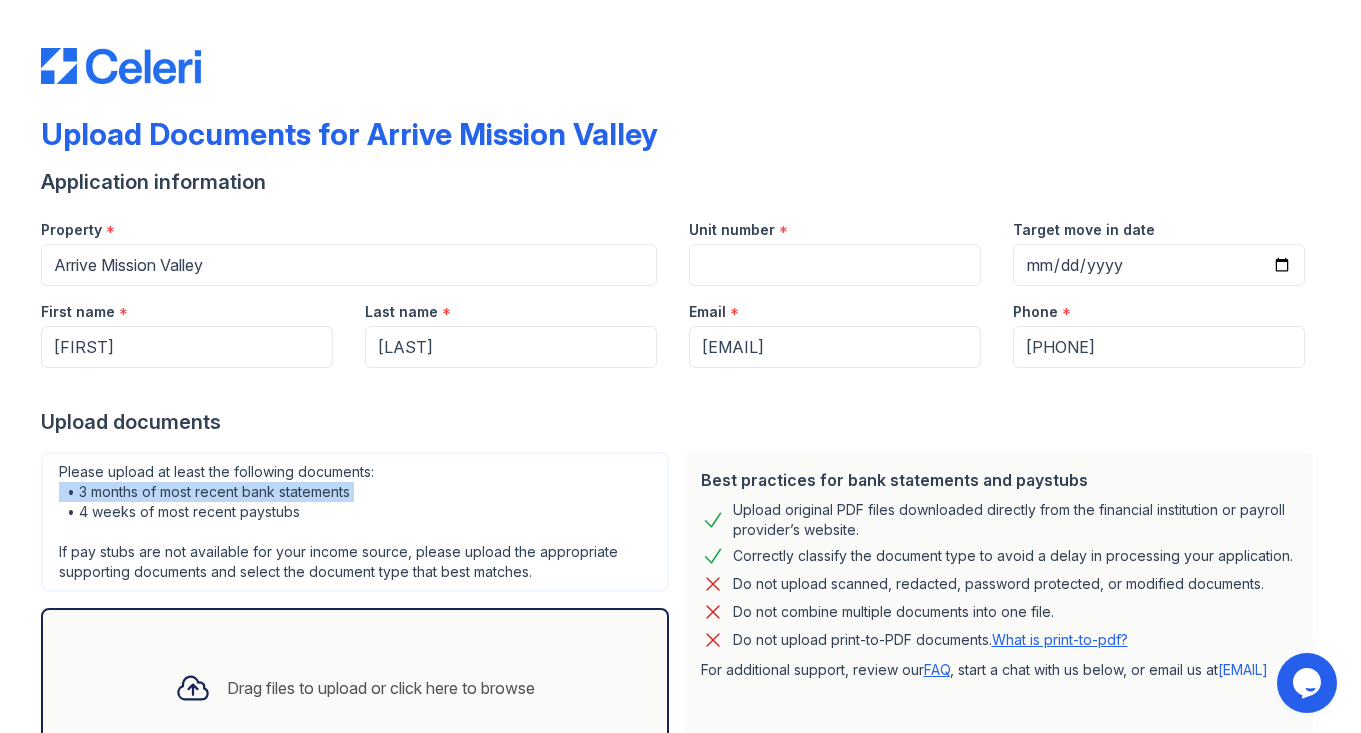 click on "Please upload at least the following documents:
• 3 months of most recent bank statements
• 4 weeks of most recent paystubs
If pay stubs are not available for your income source, please upload the appropriate supporting documents and select the document type that best matches." at bounding box center [355, 522] 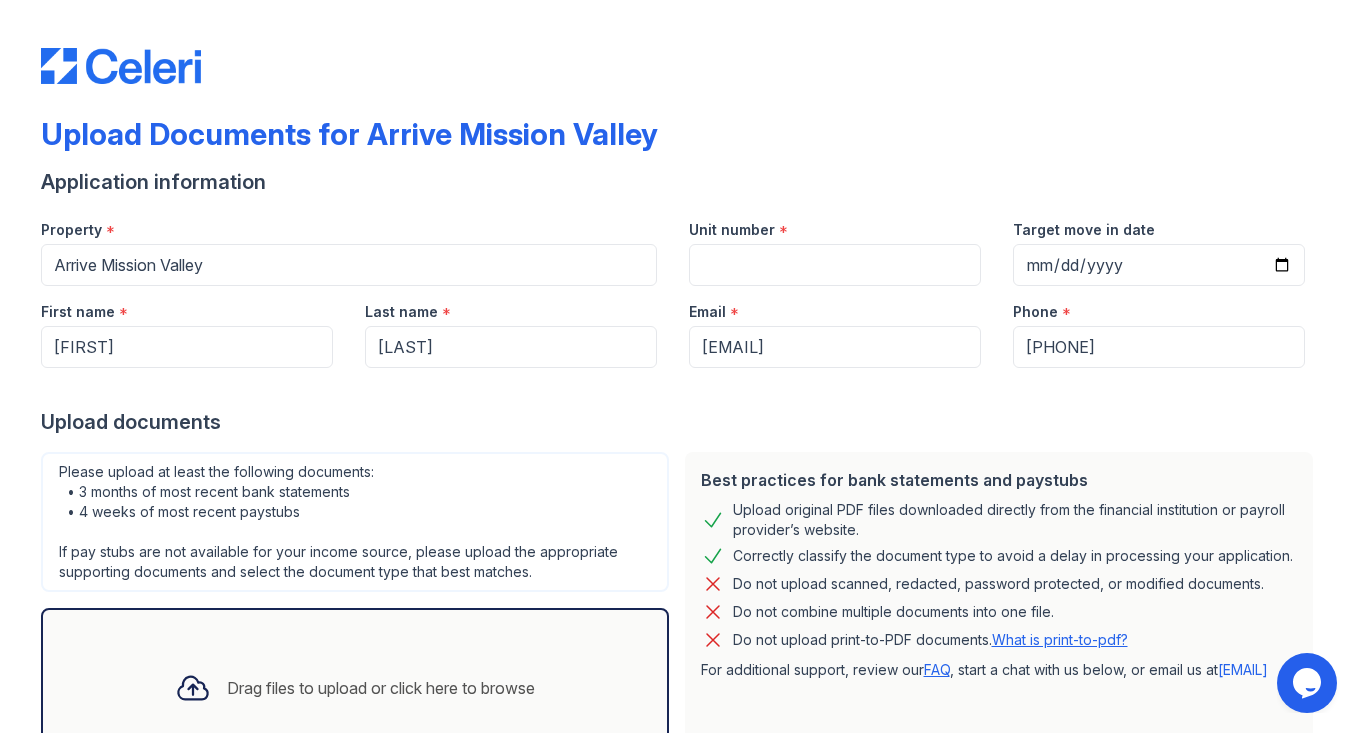 click on "Please upload at least the following documents:
• 3 months of most recent bank statements
• 4 weeks of most recent paystubs
If pay stubs are not available for your income source, please upload the appropriate supporting documents and select the document type that best matches." at bounding box center (355, 522) 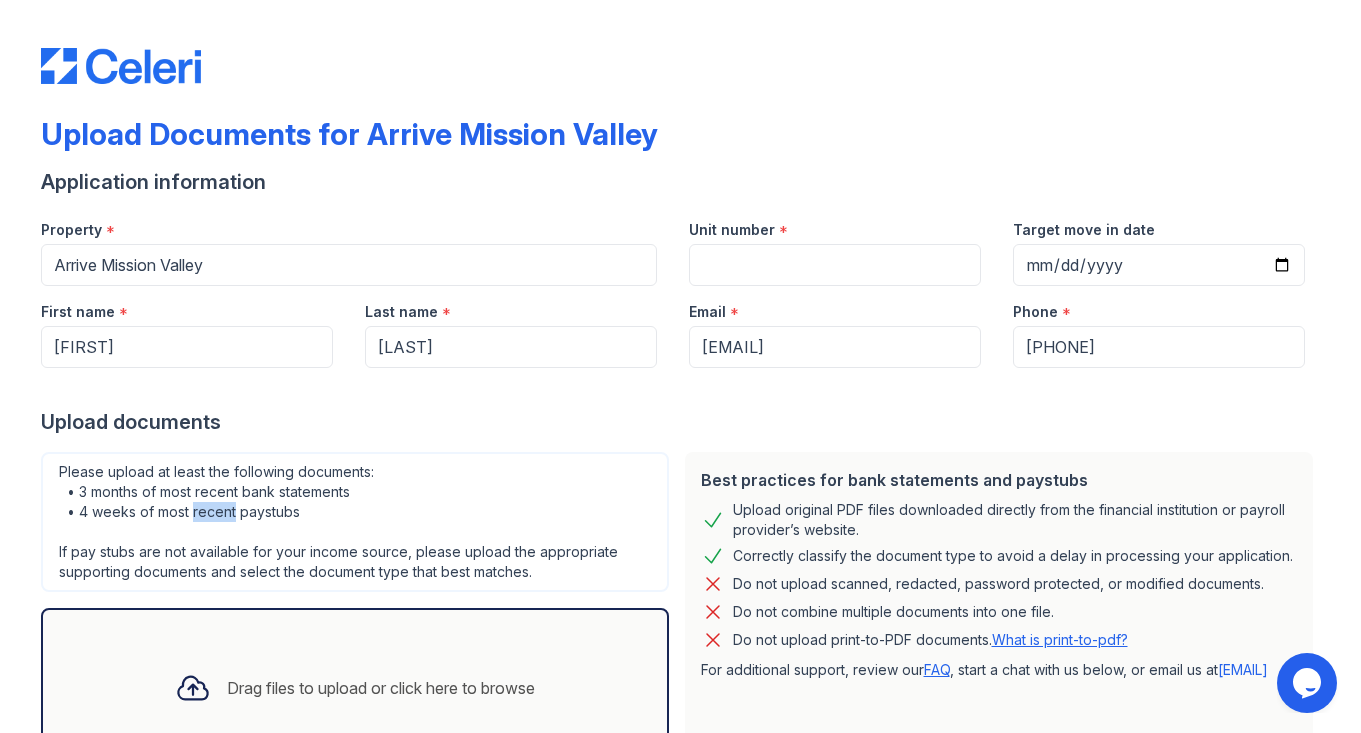 click on "Please upload at least the following documents:
• 3 months of most recent bank statements
• 4 weeks of most recent paystubs
If pay stubs are not available for your income source, please upload the appropriate supporting documents and select the document type that best matches." at bounding box center (355, 522) 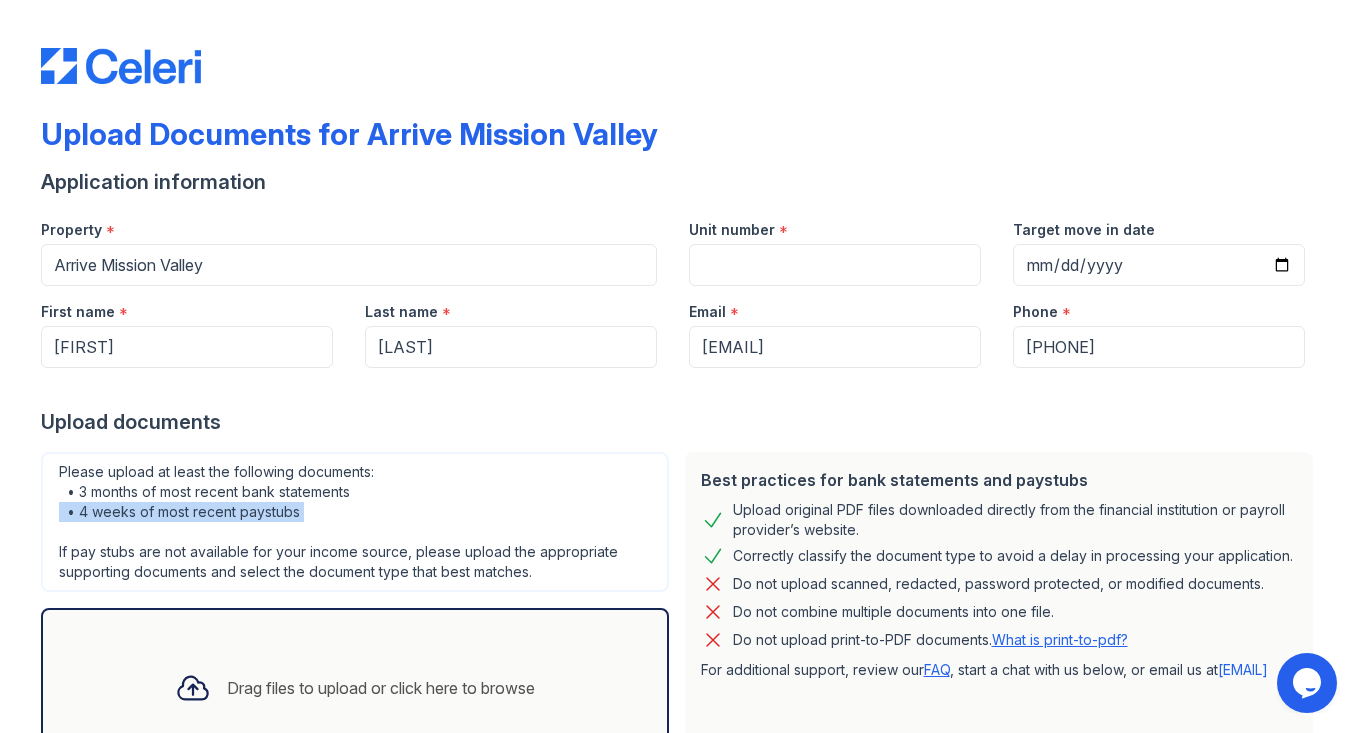 click on "Please upload at least the following documents:
• 3 months of most recent bank statements
• 4 weeks of most recent paystubs
If pay stubs are not available for your income source, please upload the appropriate supporting documents and select the document type that best matches." at bounding box center [355, 522] 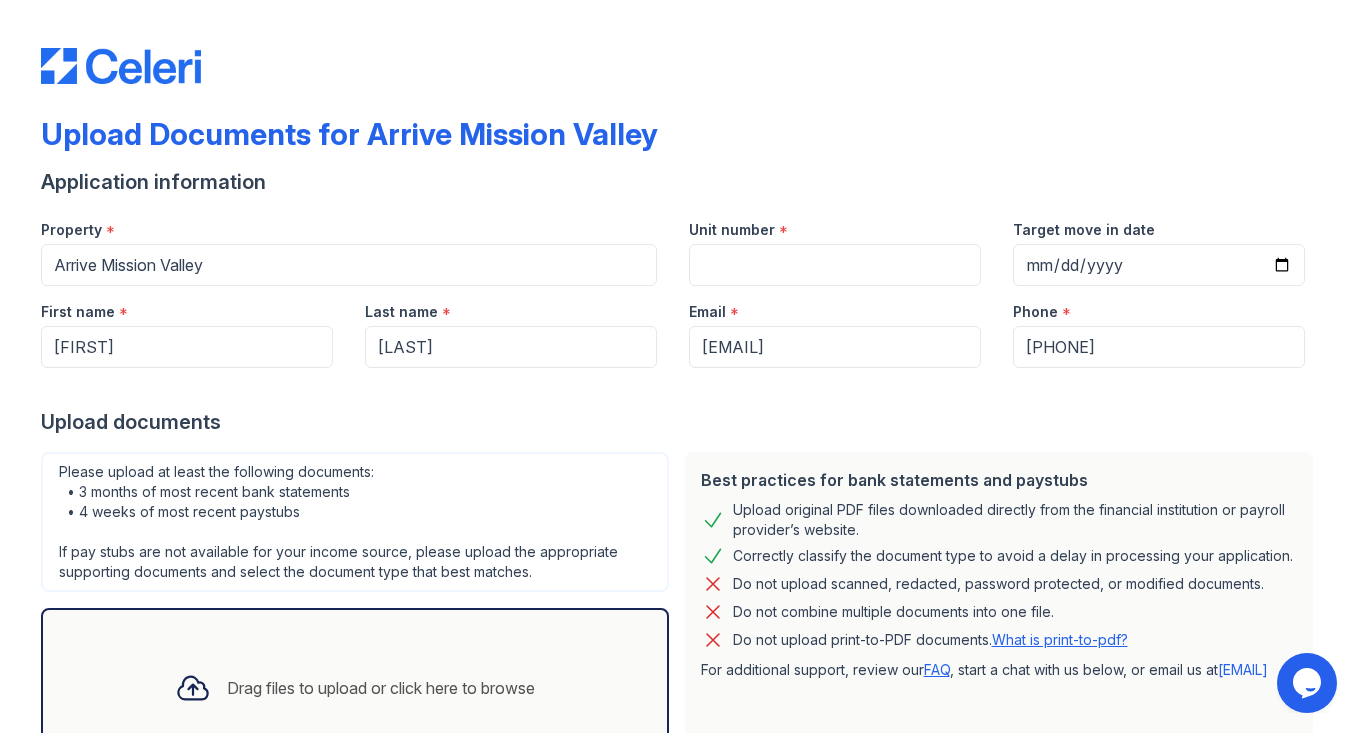 click on "Please upload at least the following documents:
• 3 months of most recent bank statements
• 4 weeks of most recent paystubs
If pay stubs are not available for your income source, please upload the appropriate supporting documents and select the document type that best matches." at bounding box center (355, 522) 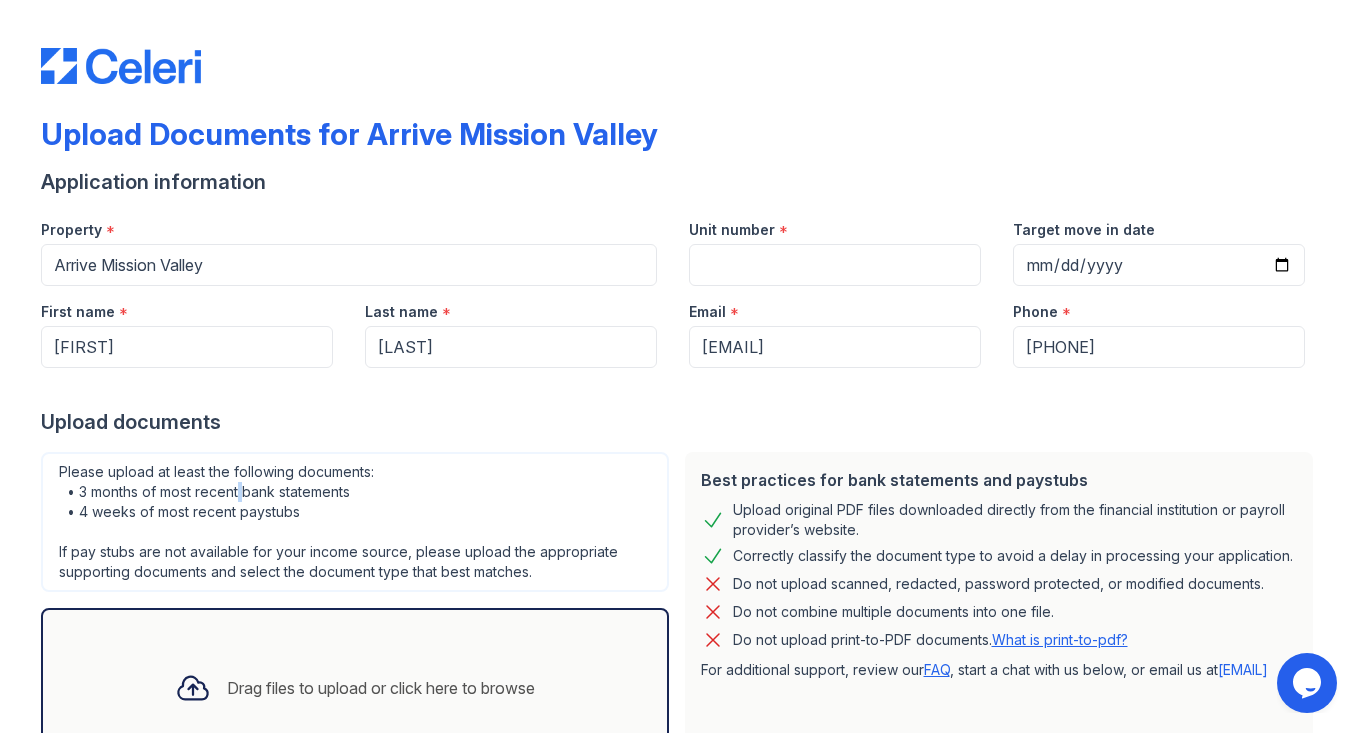 click on "Please upload at least the following documents:
• 3 months of most recent bank statements
• 4 weeks of most recent paystubs
If pay stubs are not available for your income source, please upload the appropriate supporting documents and select the document type that best matches." at bounding box center (355, 522) 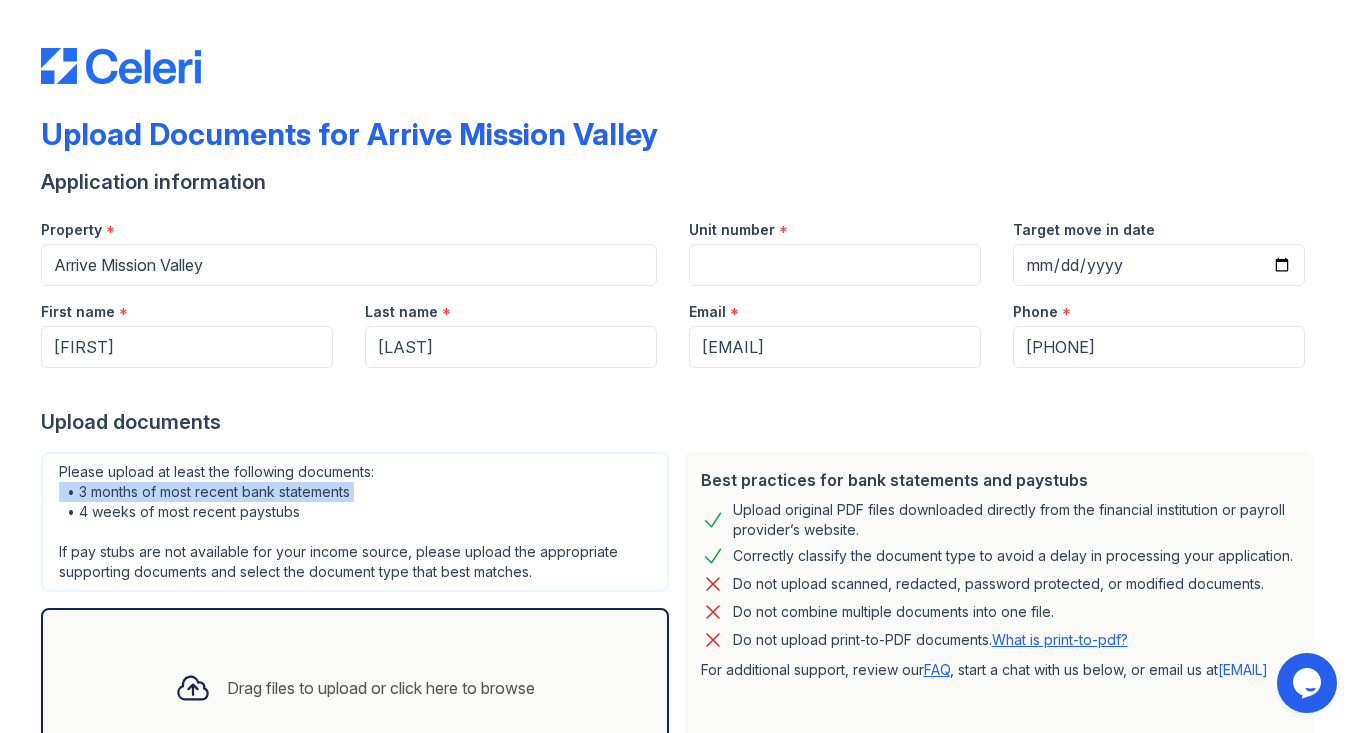click on "Please upload at least the following documents:
• 3 months of most recent bank statements
• 4 weeks of most recent paystubs
If pay stubs are not available for your income source, please upload the appropriate supporting documents and select the document type that best matches." at bounding box center (355, 522) 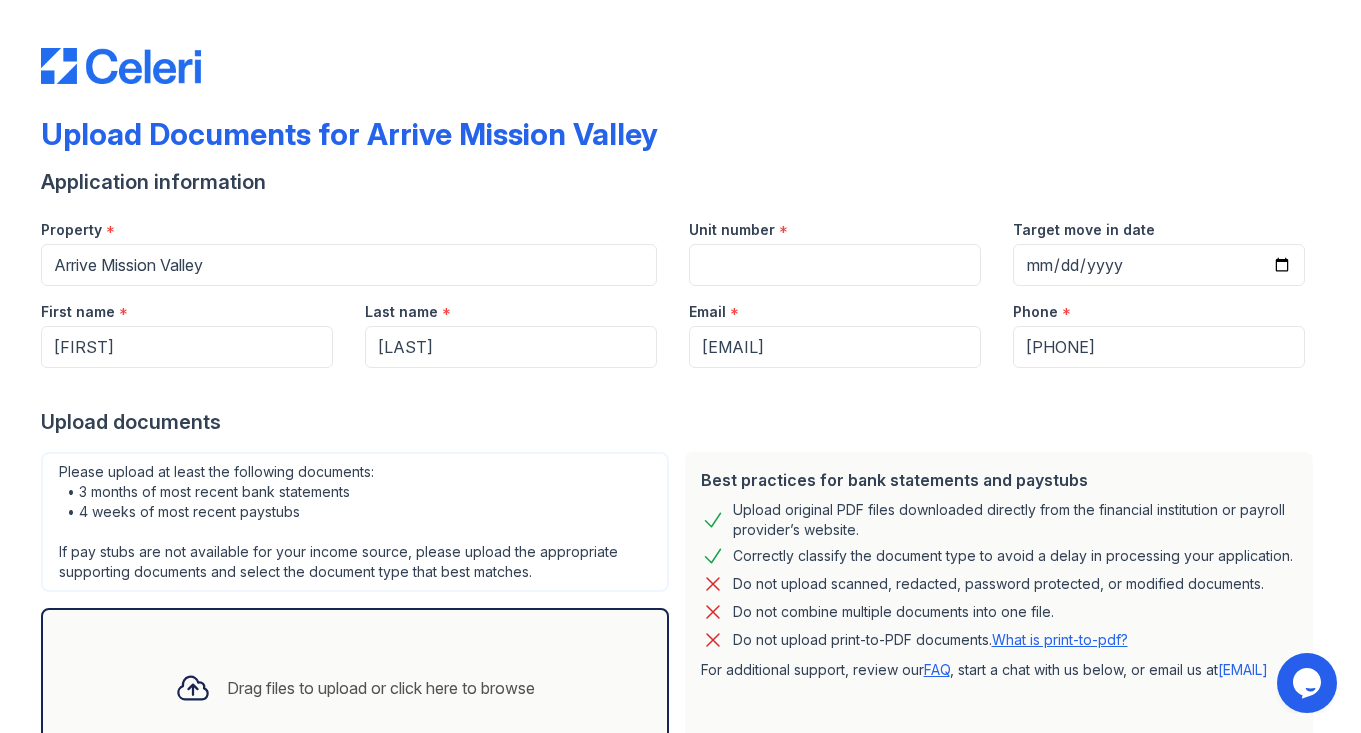 click on "Please upload at least the following documents:
• 3 months of most recent bank statements
• 4 weeks of most recent paystubs
If pay stubs are not available for your income source, please upload the appropriate supporting documents and select the document type that best matches." at bounding box center [355, 522] 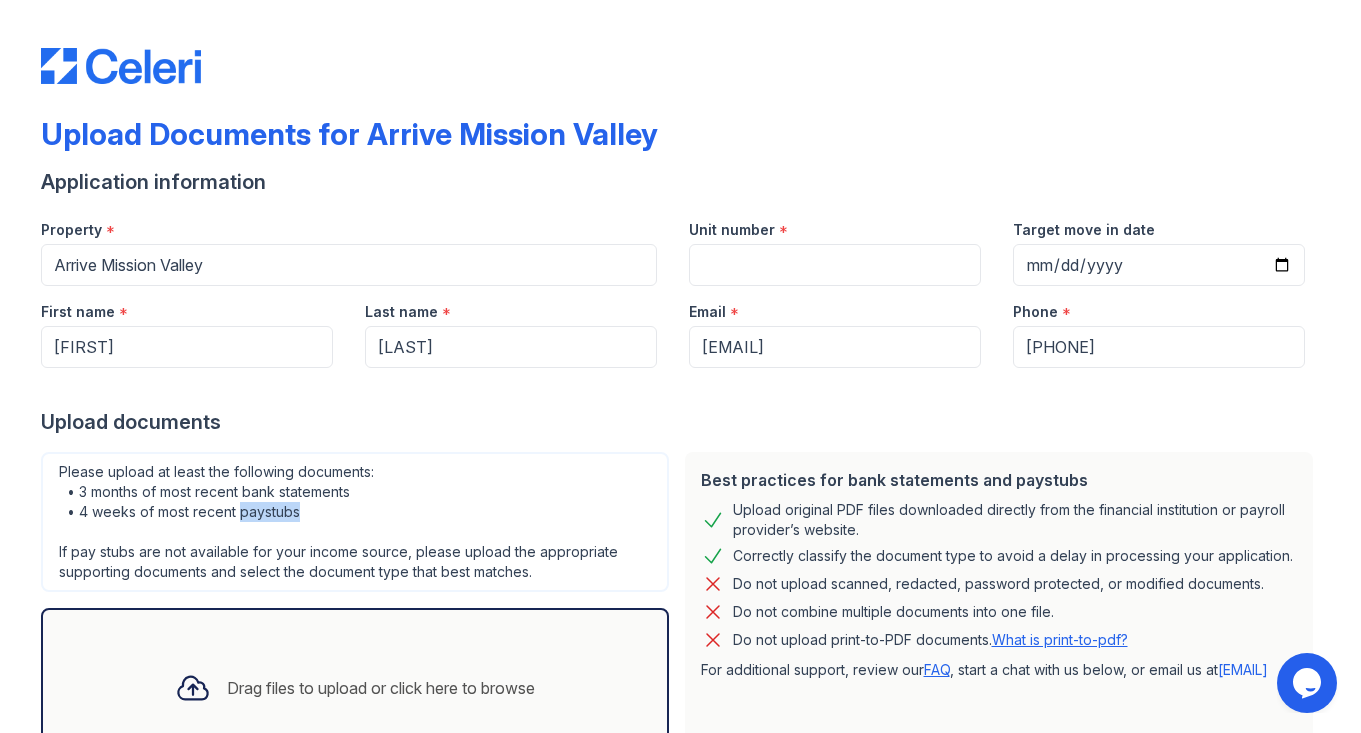 click on "Please upload at least the following documents:
• 3 months of most recent bank statements
• 4 weeks of most recent paystubs
If pay stubs are not available for your income source, please upload the appropriate supporting documents and select the document type that best matches." at bounding box center (355, 522) 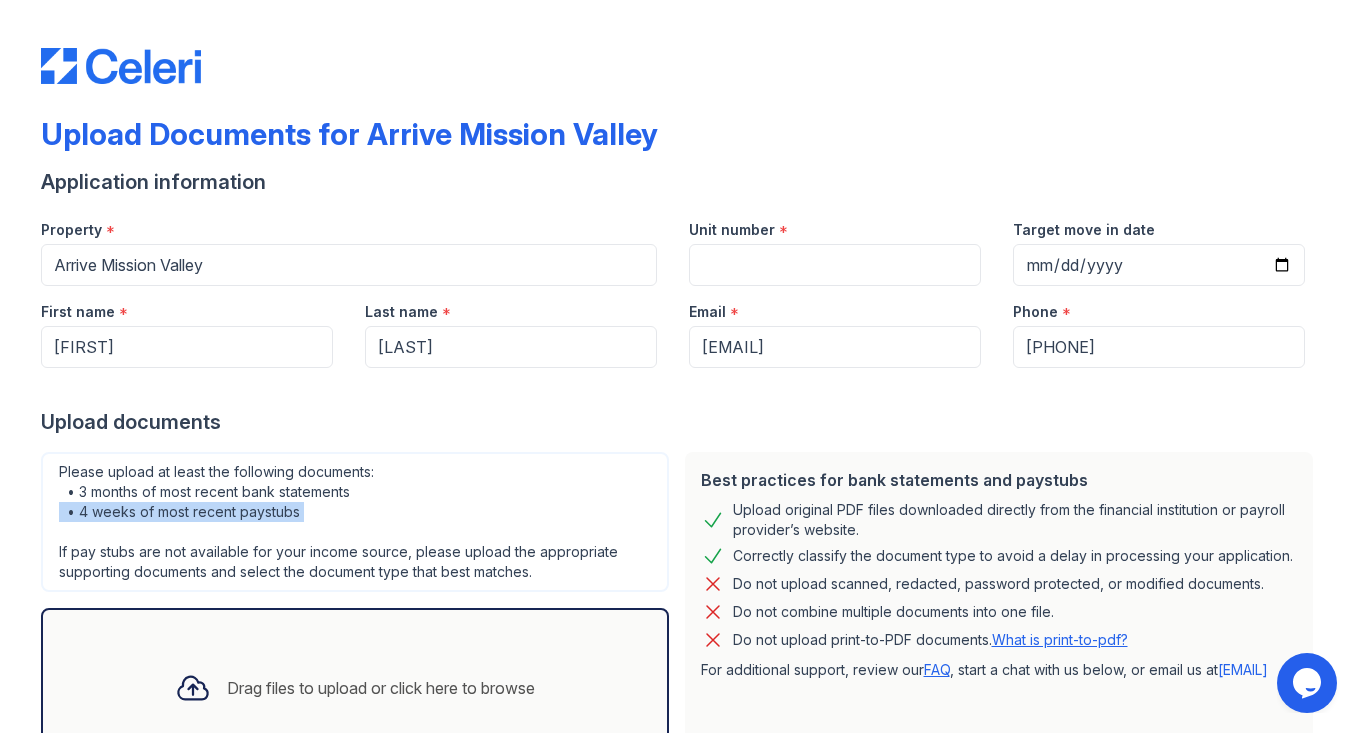 click on "Please upload at least the following documents:
• 3 months of most recent bank statements
• 4 weeks of most recent paystubs
If pay stubs are not available for your income source, please upload the appropriate supporting documents and select the document type that best matches." at bounding box center [355, 522] 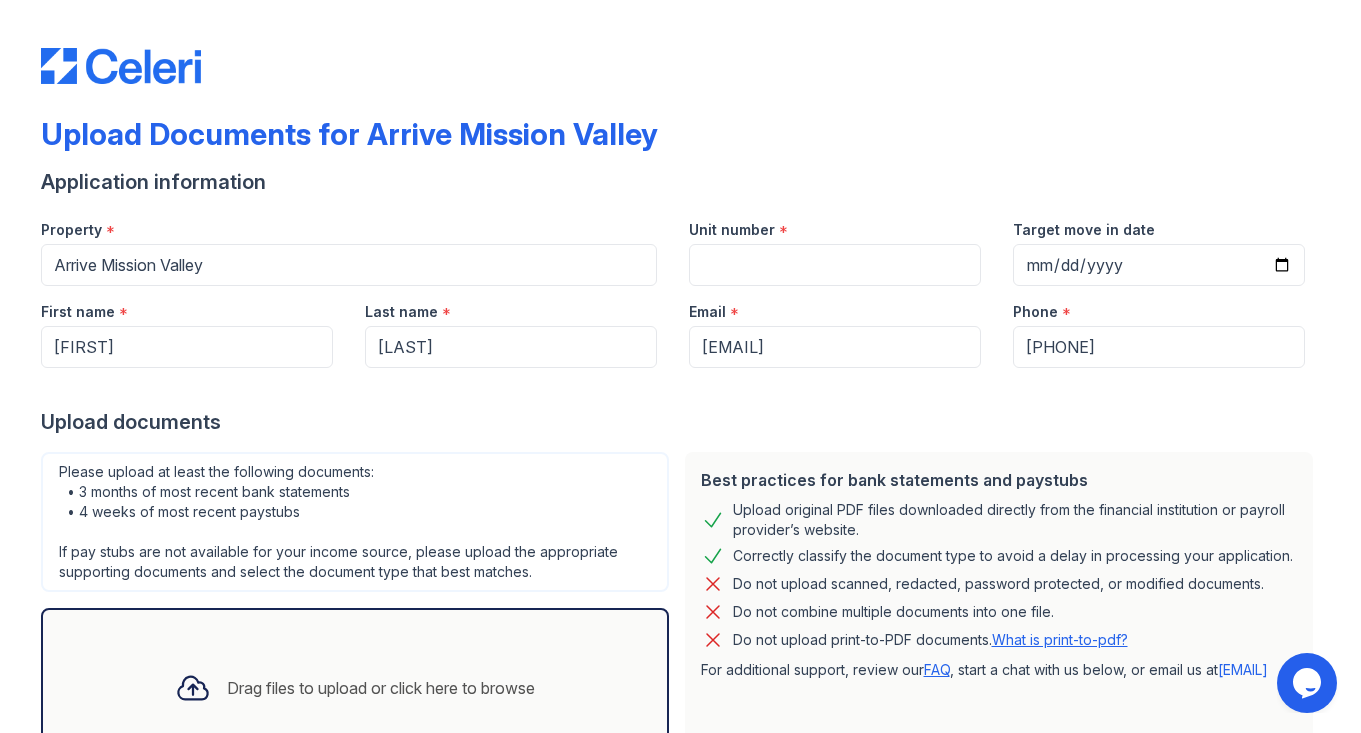 click on "Please upload at least the following documents:
• 3 months of most recent bank statements
• 4 weeks of most recent paystubs
If pay stubs are not available for your income source, please upload the appropriate supporting documents and select the document type that best matches." at bounding box center (355, 522) 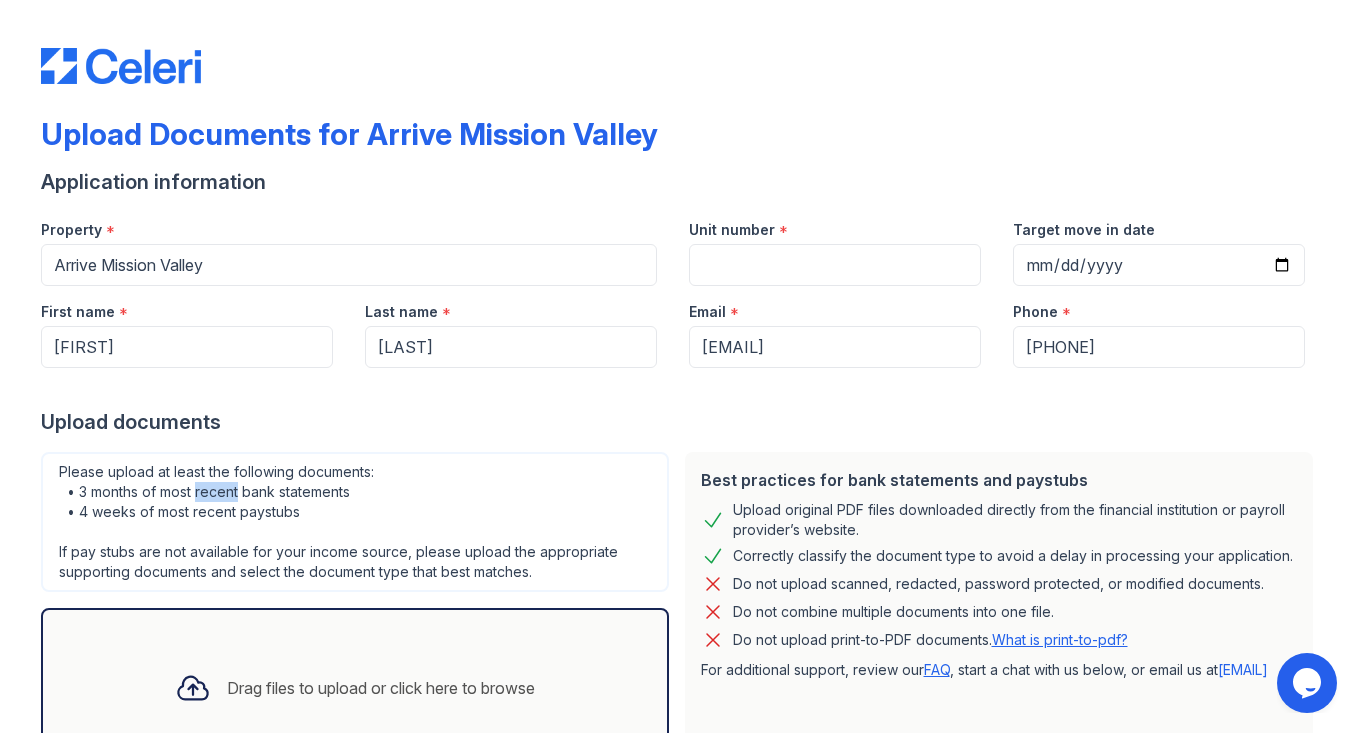 click on "Please upload at least the following documents:
• 3 months of most recent bank statements
• 4 weeks of most recent paystubs
If pay stubs are not available for your income source, please upload the appropriate supporting documents and select the document type that best matches." at bounding box center [355, 522] 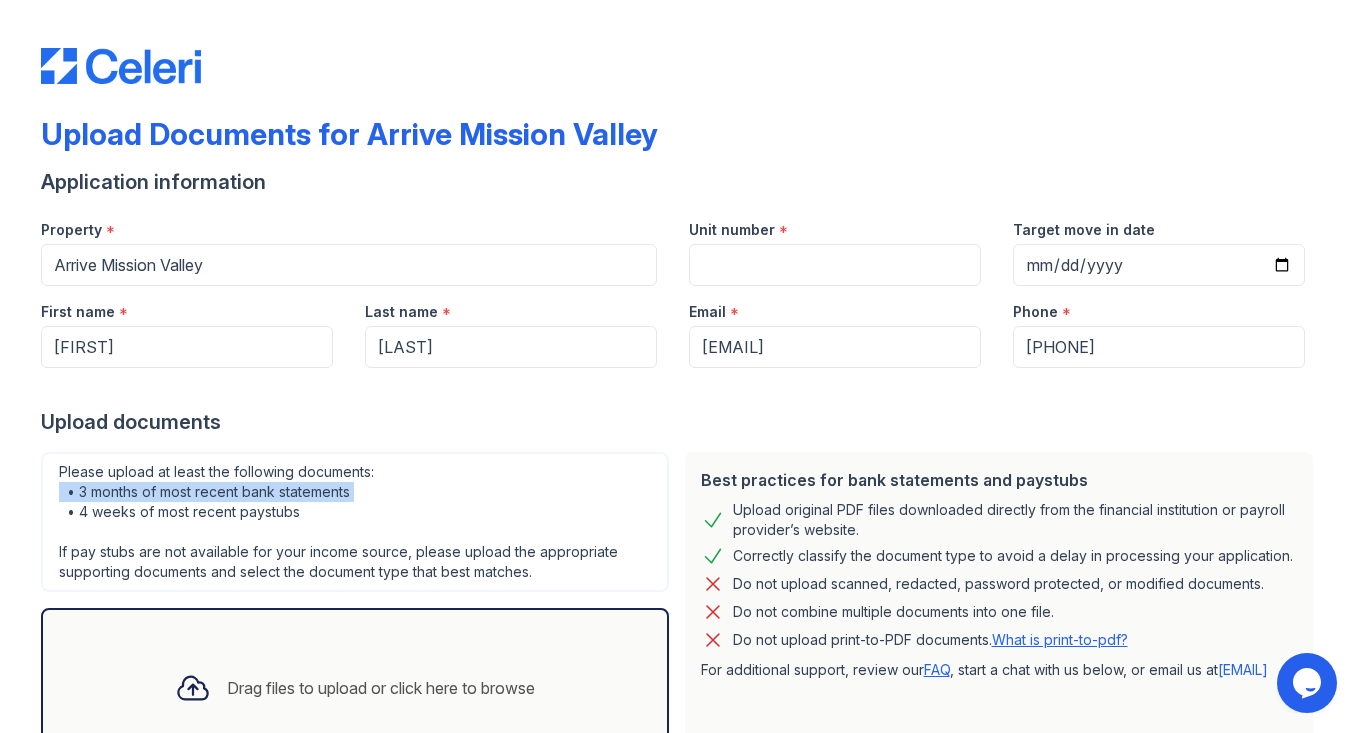 click on "Please upload at least the following documents:
• 3 months of most recent bank statements
• 4 weeks of most recent paystubs
If pay stubs are not available for your income source, please upload the appropriate supporting documents and select the document type that best matches." at bounding box center (355, 522) 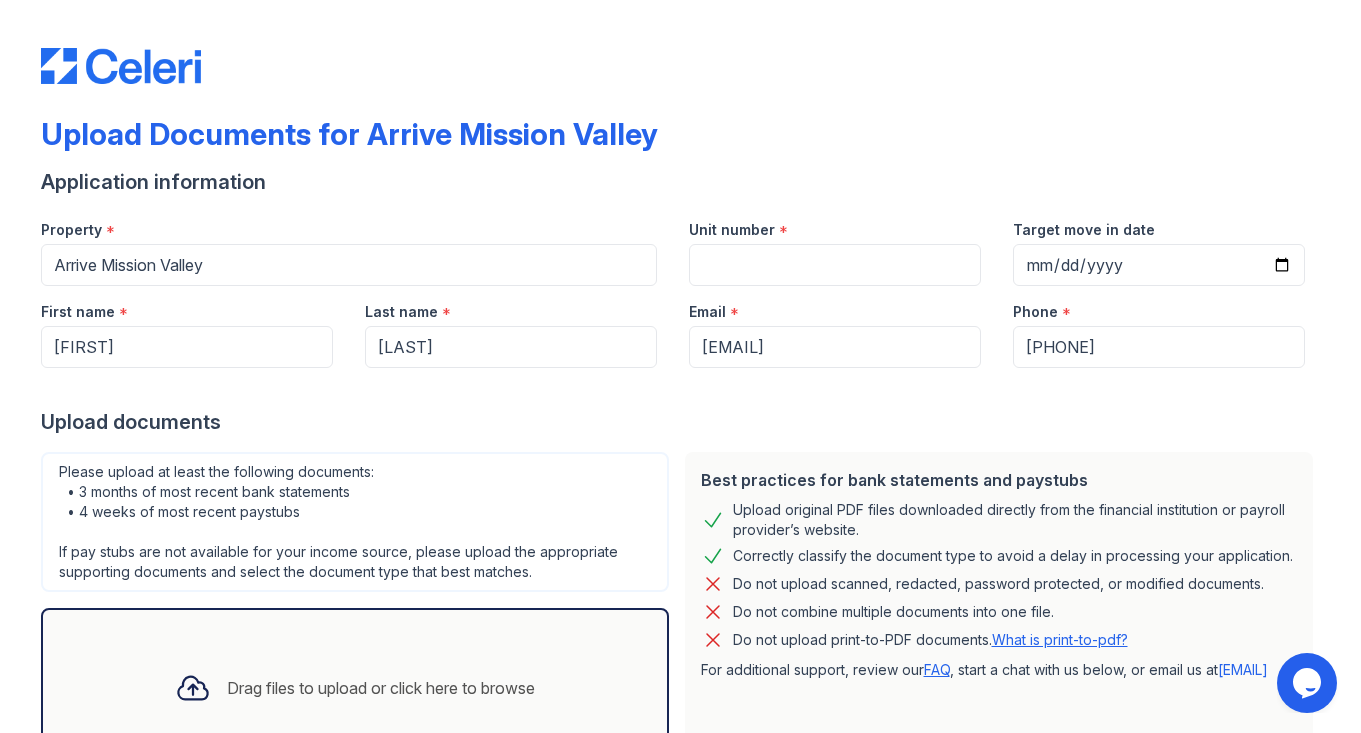 click on "Please upload at least the following documents:
• 3 months of most recent bank statements
• 4 weeks of most recent paystubs
If pay stubs are not available for your income source, please upload the appropriate supporting documents and select the document type that best matches." at bounding box center [355, 522] 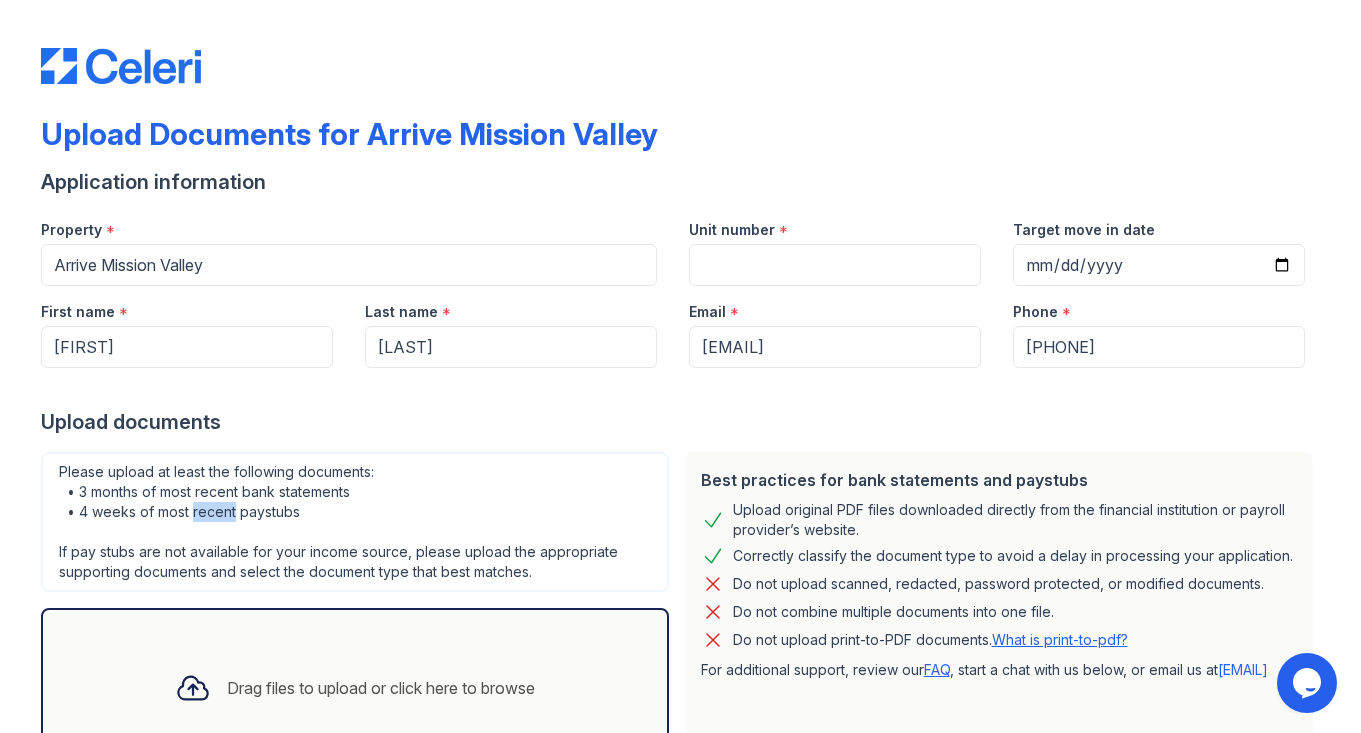 click on "Please upload at least the following documents:
• 3 months of most recent bank statements
• 4 weeks of most recent paystubs
If pay stubs are not available for your income source, please upload the appropriate supporting documents and select the document type that best matches." at bounding box center (355, 522) 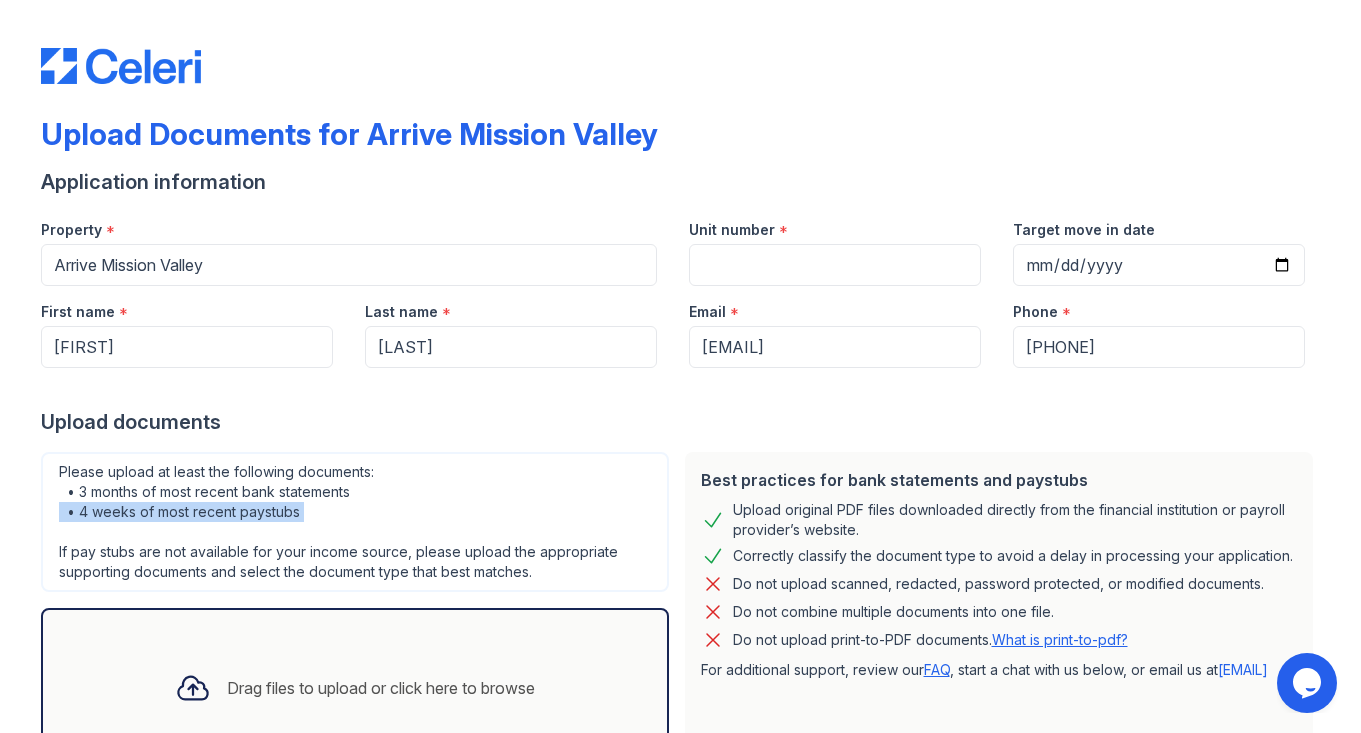 click on "Please upload at least the following documents:
• 3 months of most recent bank statements
• 4 weeks of most recent paystubs
If pay stubs are not available for your income source, please upload the appropriate supporting documents and select the document type that best matches." at bounding box center [355, 522] 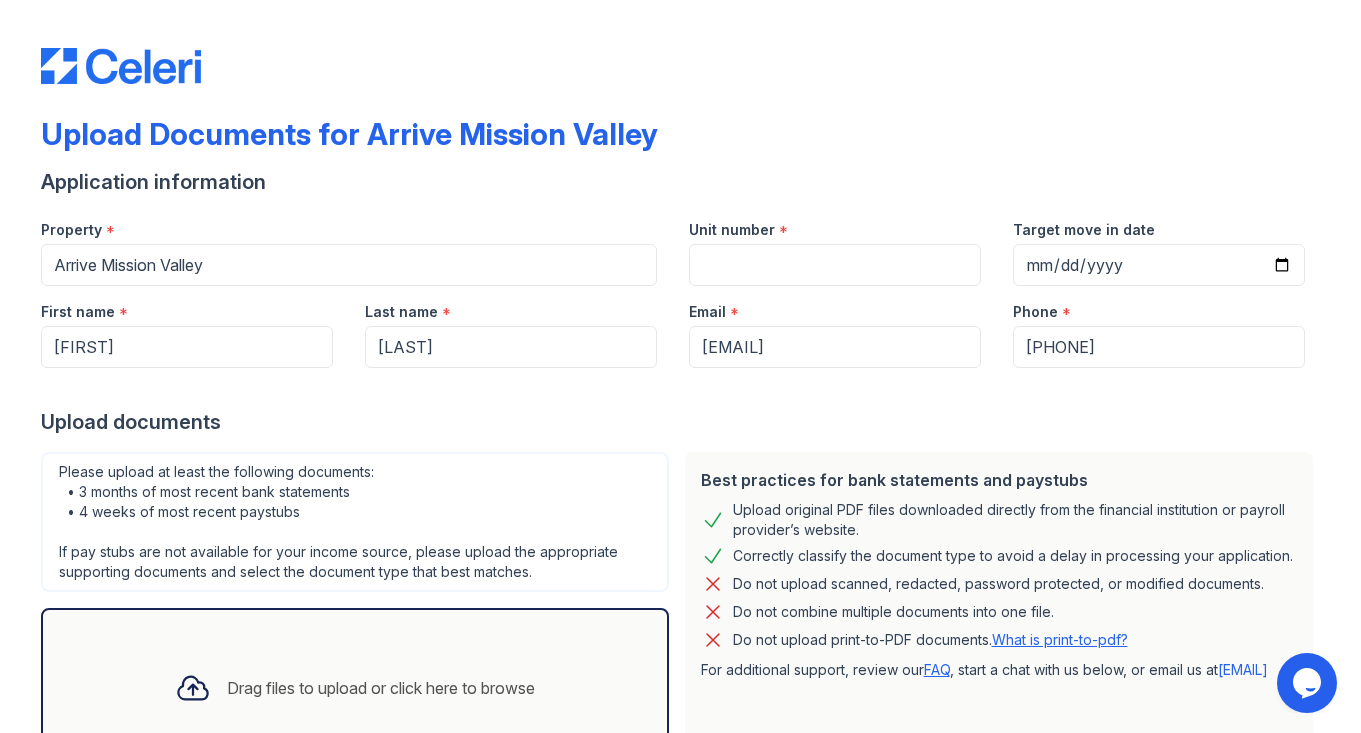 click on "Please upload at least the following documents:
• 3 months of most recent bank statements
• 4 weeks of most recent paystubs
If pay stubs are not available for your income source, please upload the appropriate supporting documents and select the document type that best matches." at bounding box center [355, 522] 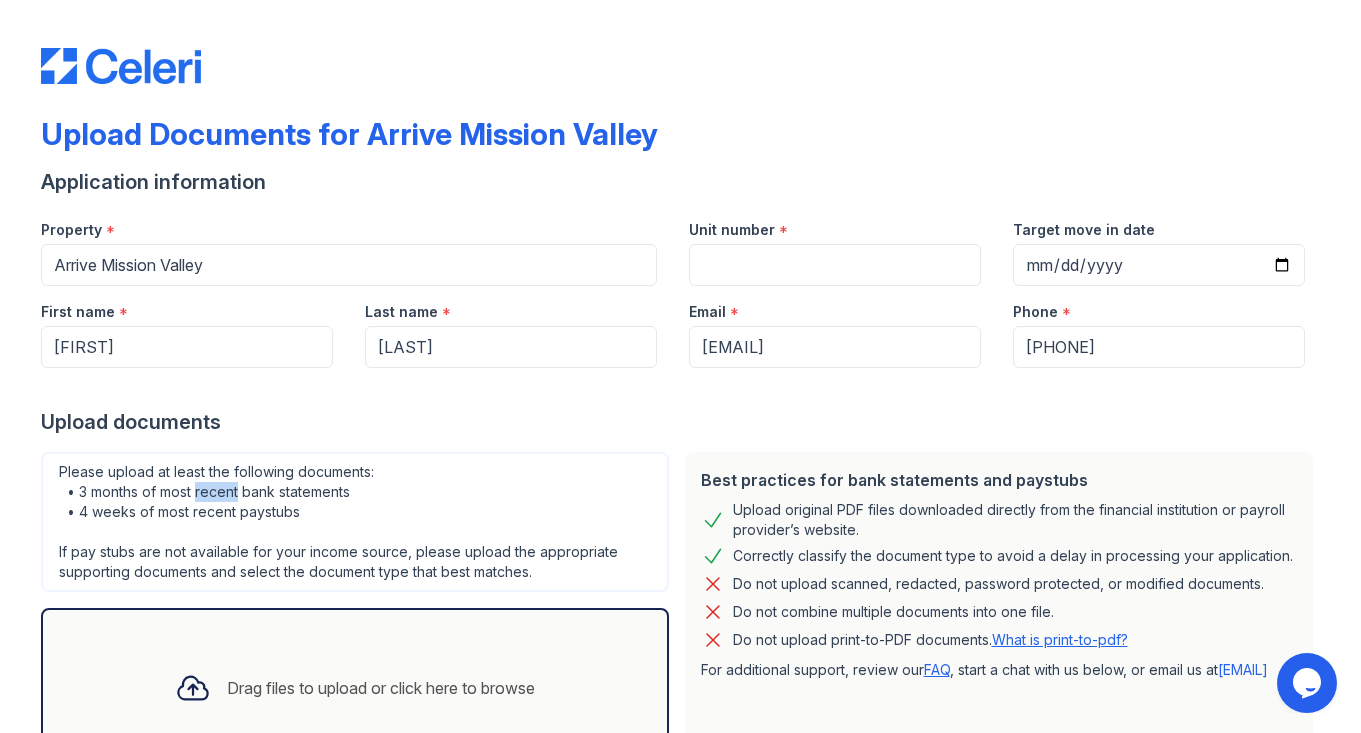click on "Please upload at least the following documents:
• 3 months of most recent bank statements
• 4 weeks of most recent paystubs
If pay stubs are not available for your income source, please upload the appropriate supporting documents and select the document type that best matches." at bounding box center (355, 522) 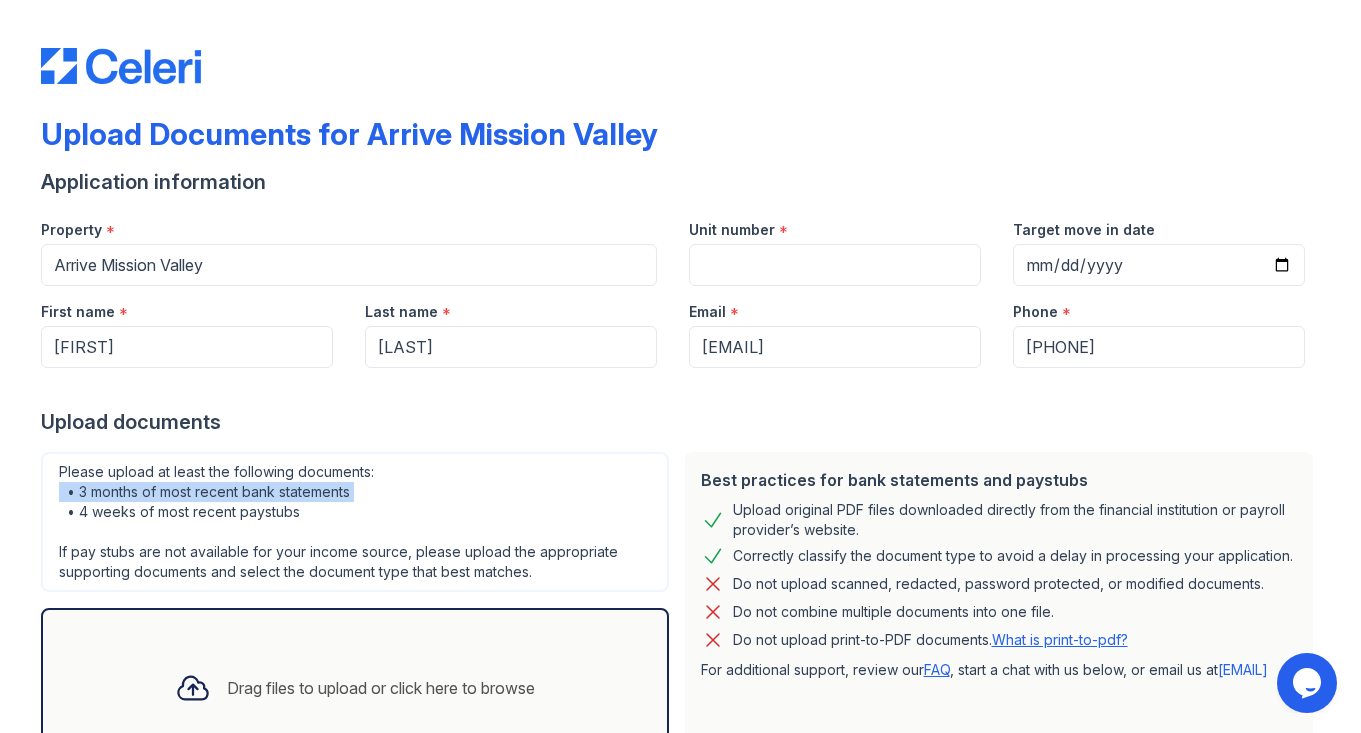click on "Please upload at least the following documents:
• 3 months of most recent bank statements
• 4 weeks of most recent paystubs
If pay stubs are not available for your income source, please upload the appropriate supporting documents and select the document type that best matches." at bounding box center (355, 522) 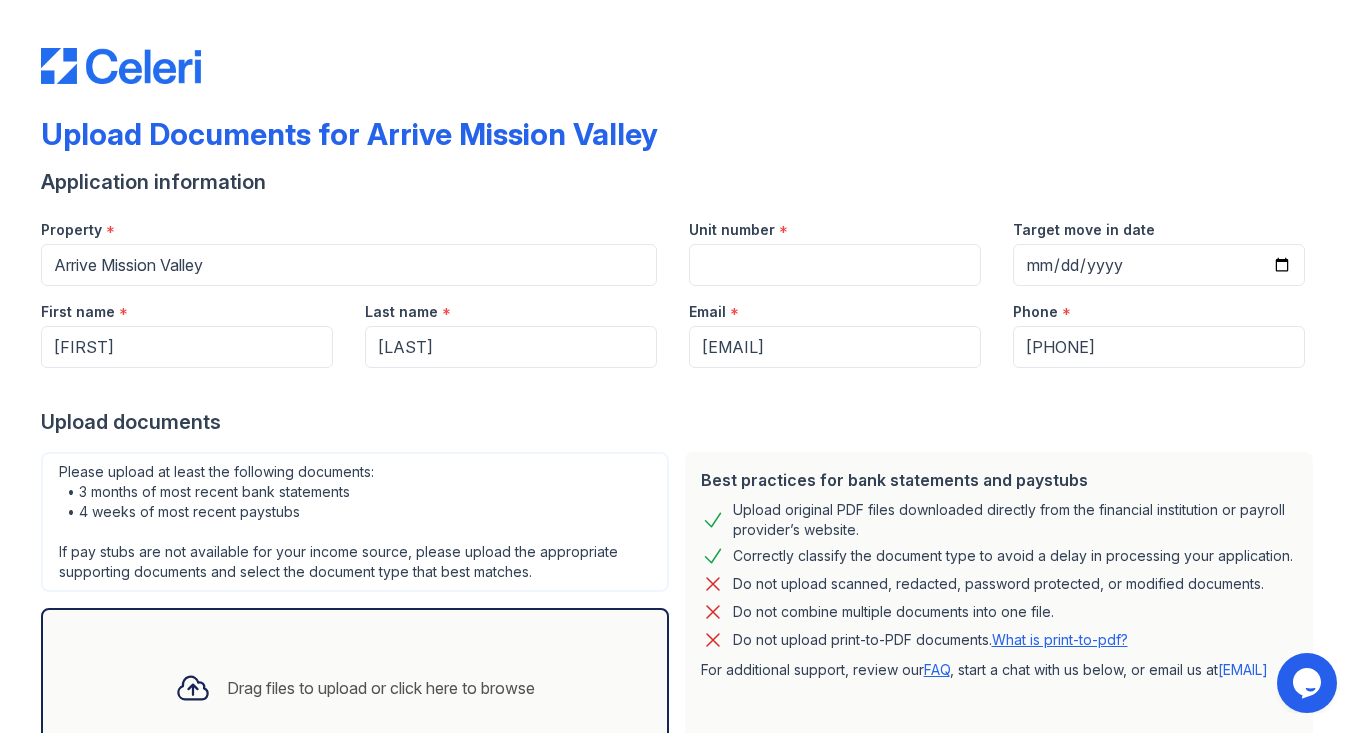 click on "Please upload at least the following documents:
• 3 months of most recent bank statements
• 4 weeks of most recent paystubs
If pay stubs are not available for your income source, please upload the appropriate supporting documents and select the document type that best matches." at bounding box center [355, 522] 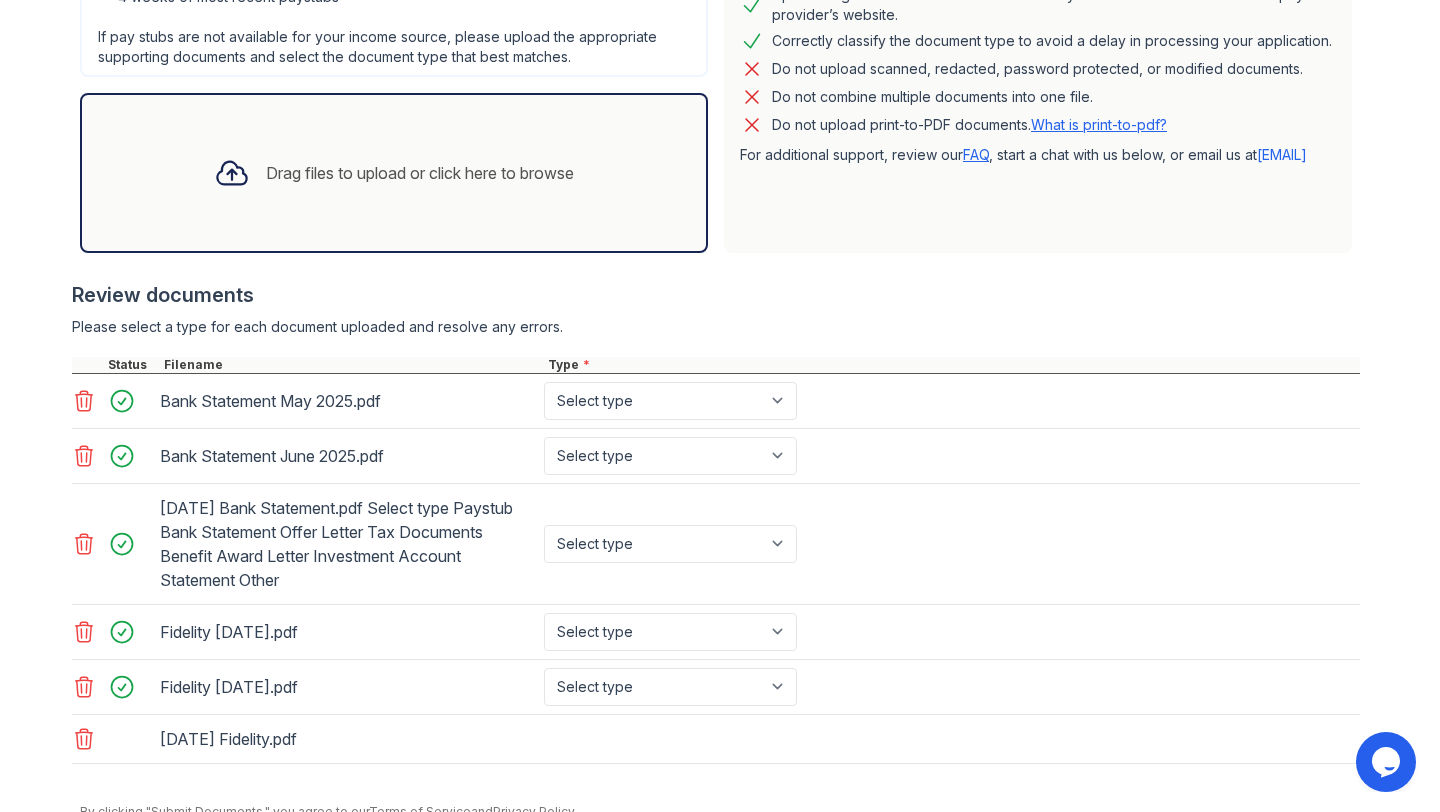 scroll, scrollTop: 518, scrollLeft: 0, axis: vertical 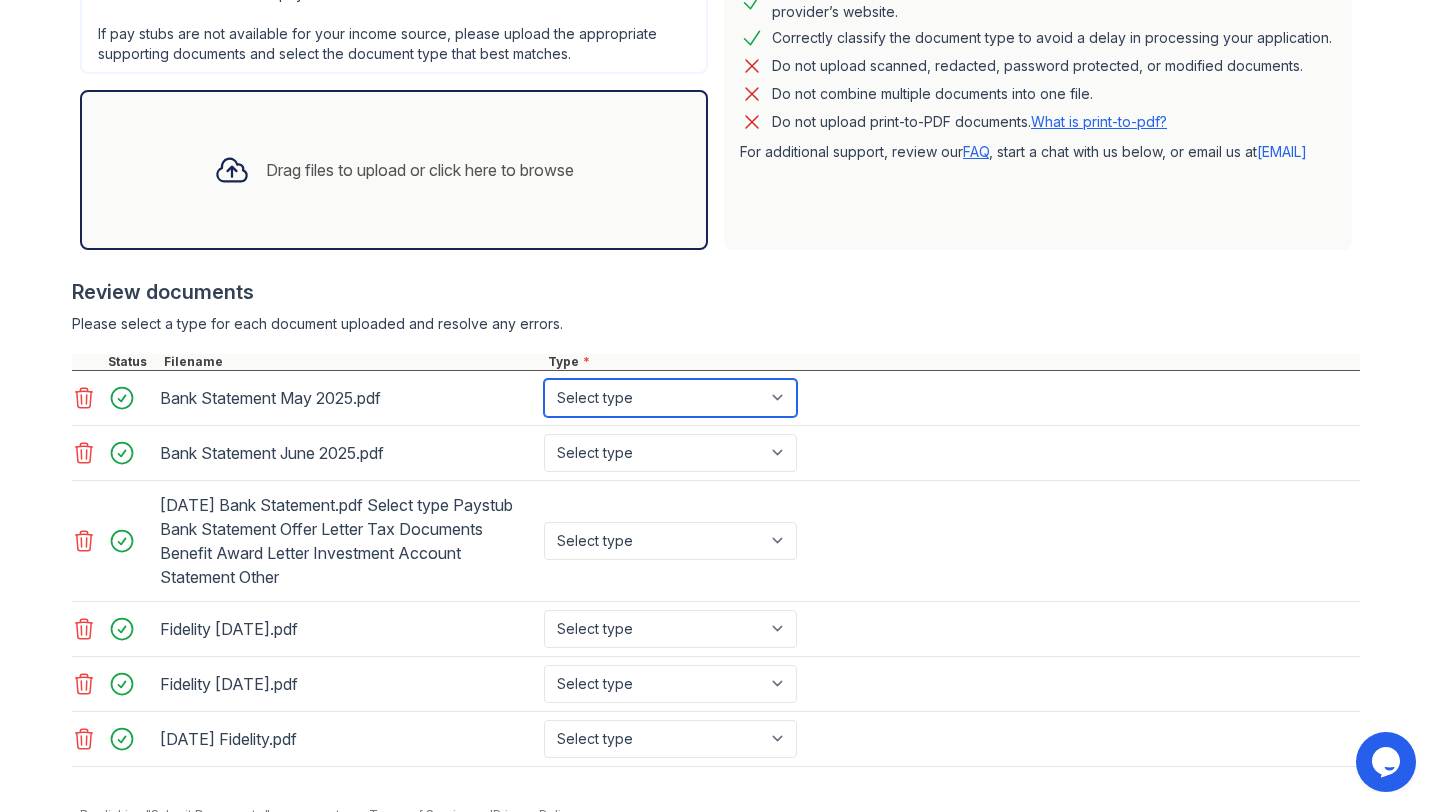 click on "Select type
Paystub
Bank Statement
Offer Letter
Tax Documents
Benefit Award Letter
Investment Account Statement
Other" at bounding box center [670, 398] 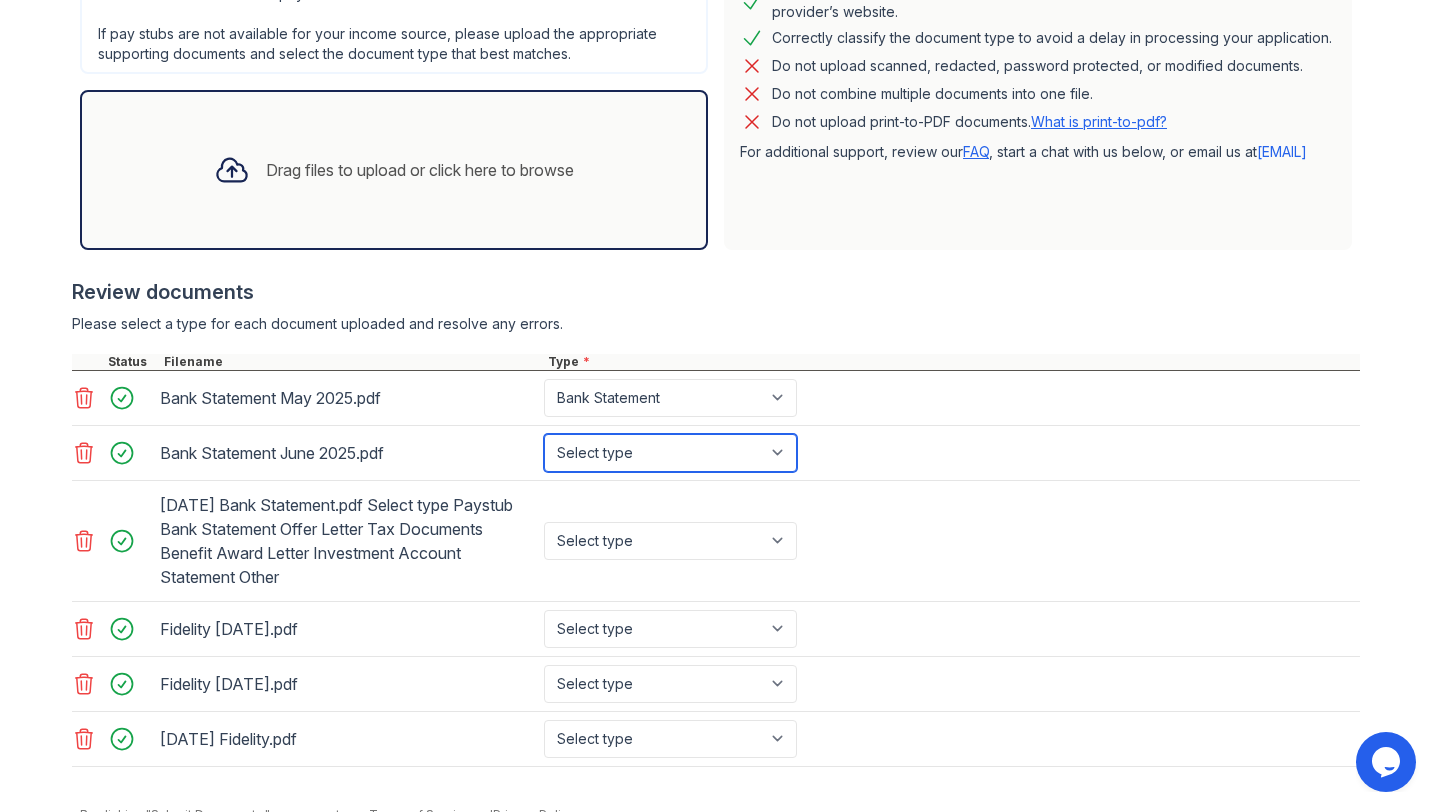 click on "Select type
Paystub
Bank Statement
Offer Letter
Tax Documents
Benefit Award Letter
Investment Account Statement
Other" at bounding box center [670, 453] 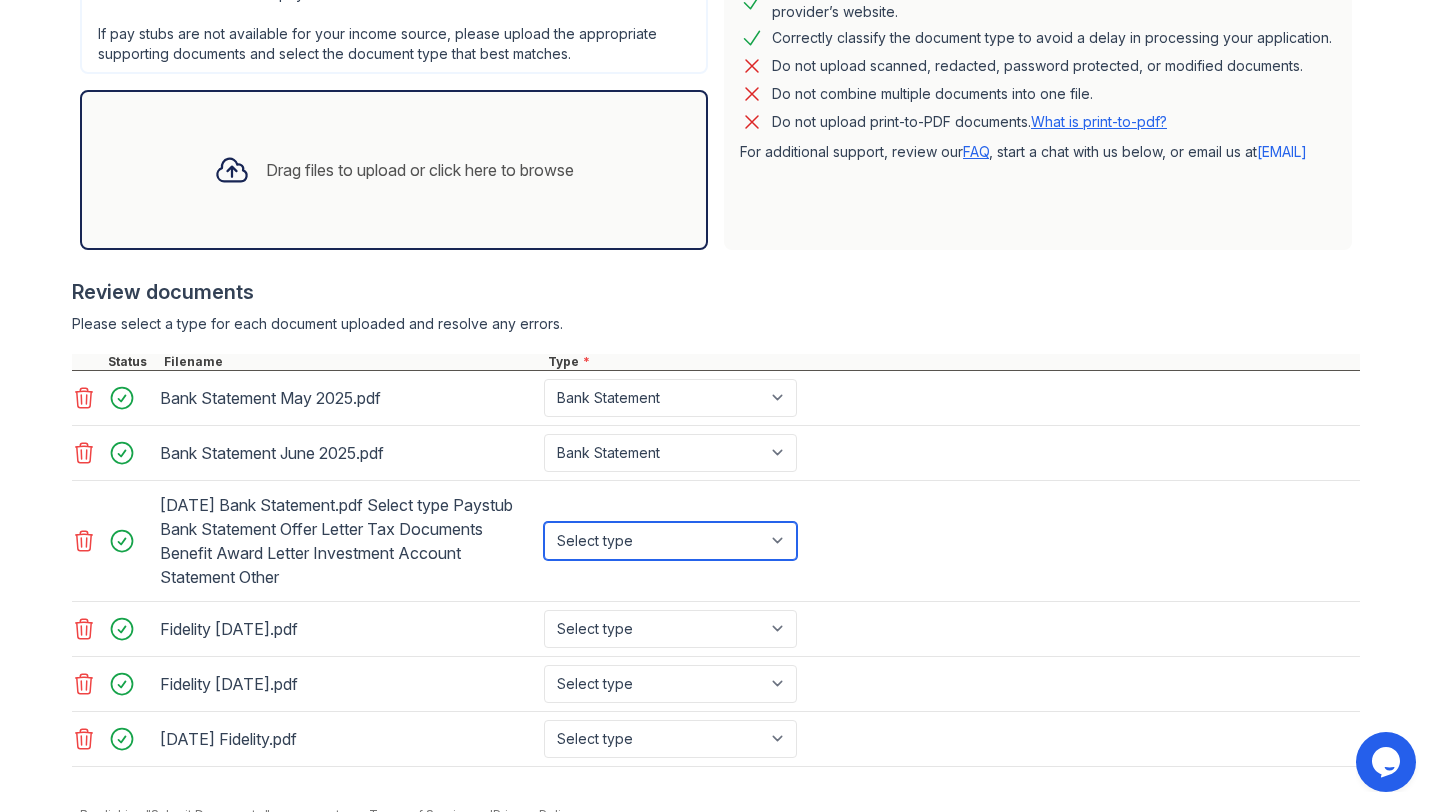 click on "Select type
Paystub
Bank Statement
Offer Letter
Tax Documents
Benefit Award Letter
Investment Account Statement
Other" at bounding box center [670, 541] 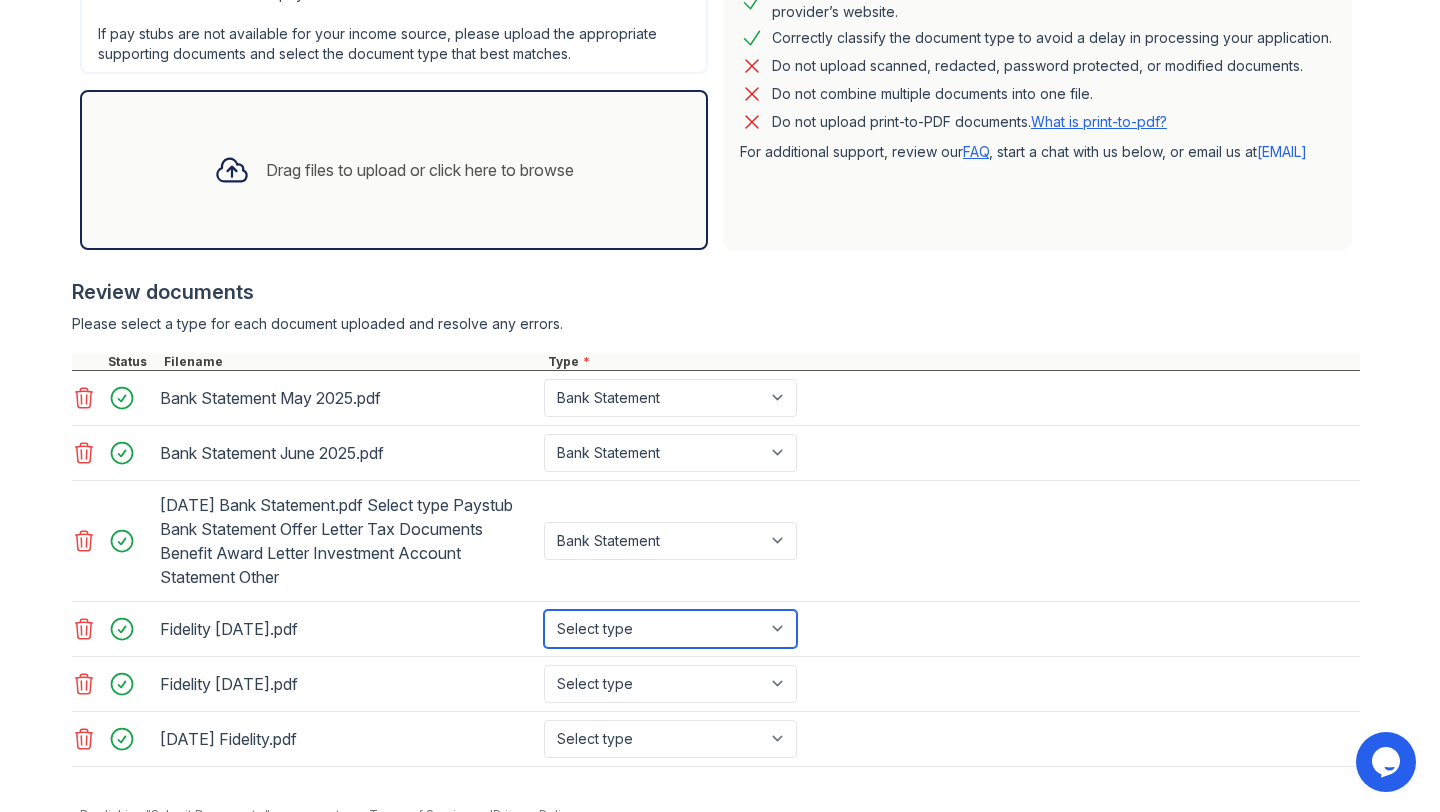 click on "Select type
Paystub
Bank Statement
Offer Letter
Tax Documents
Benefit Award Letter
Investment Account Statement
Other" at bounding box center (670, 629) 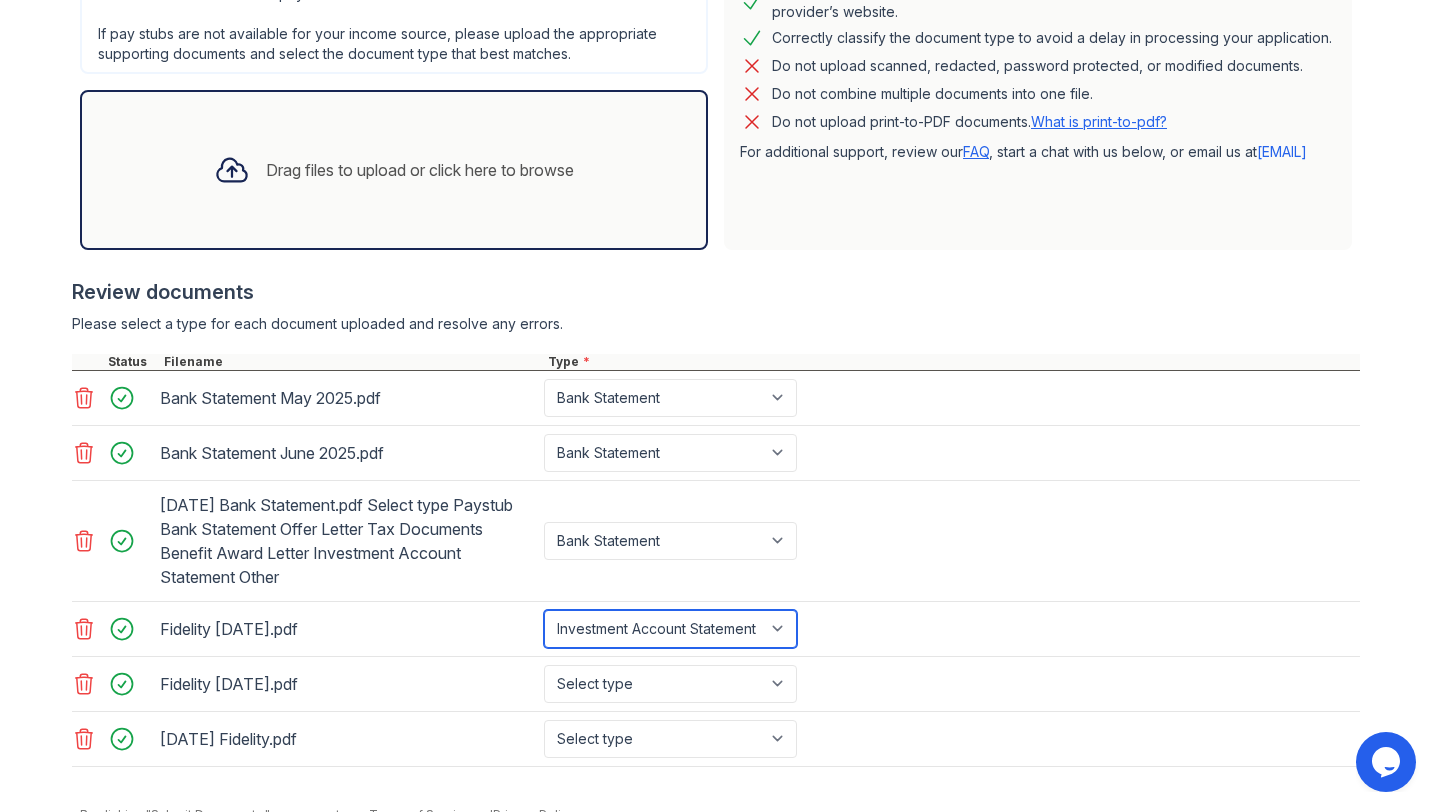 click on "Select type
Paystub
Bank Statement
Offer Letter
Tax Documents
Benefit Award Letter
Investment Account Statement
Other" at bounding box center (670, 629) 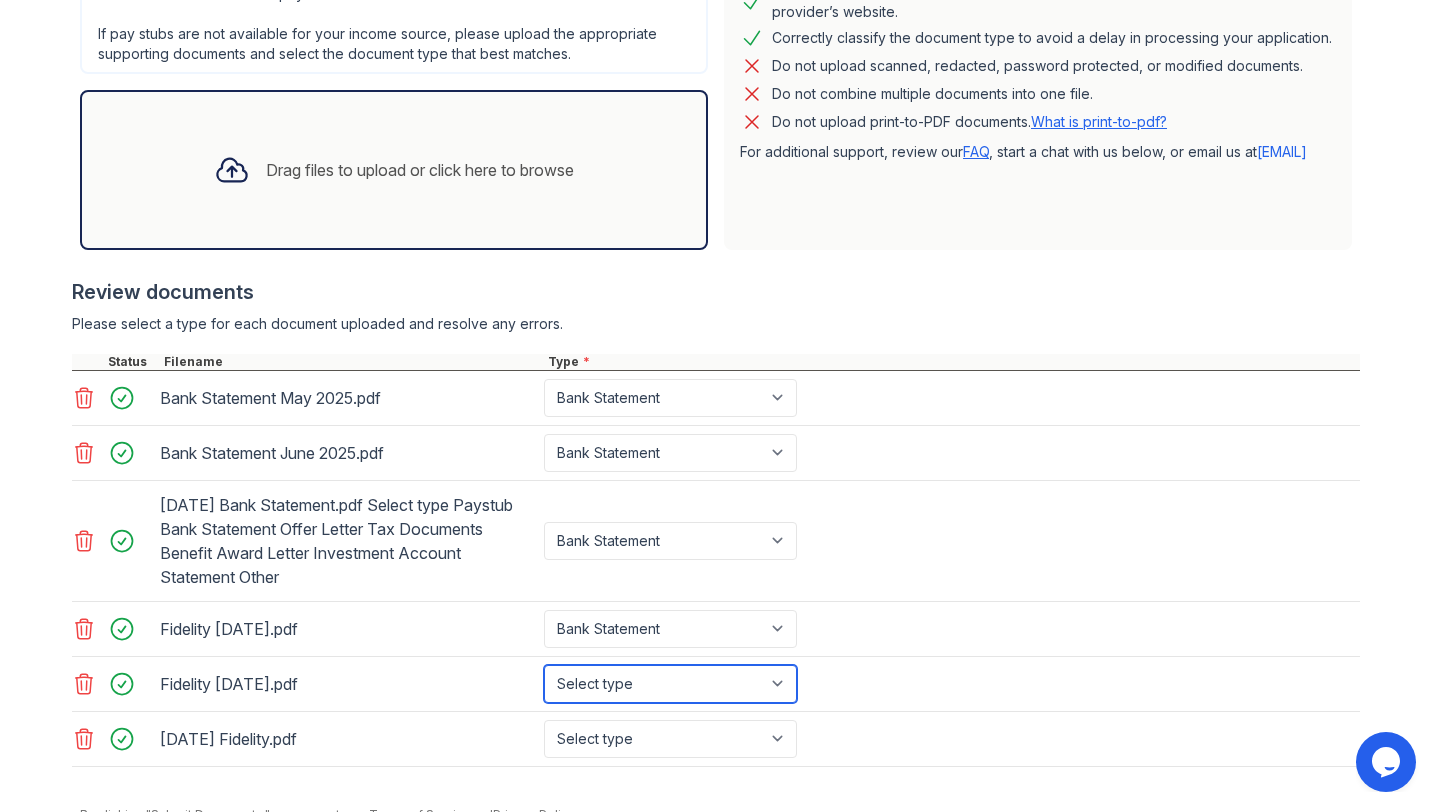 click on "Select type
Paystub
Bank Statement
Offer Letter
Tax Documents
Benefit Award Letter
Investment Account Statement
Other" at bounding box center [670, 684] 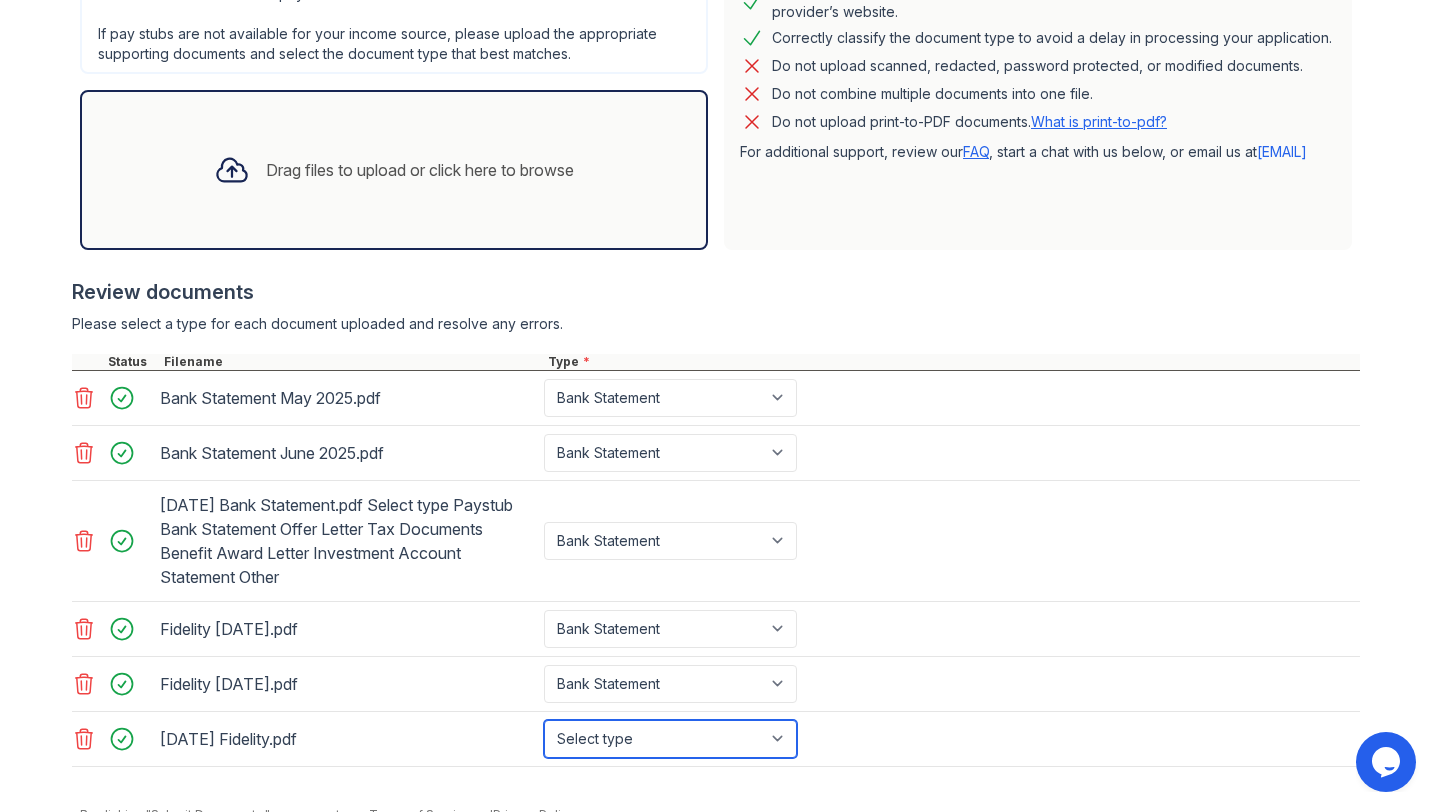 click on "Select type
Paystub
Bank Statement
Offer Letter
Tax Documents
Benefit Award Letter
Investment Account Statement
Other" at bounding box center [670, 739] 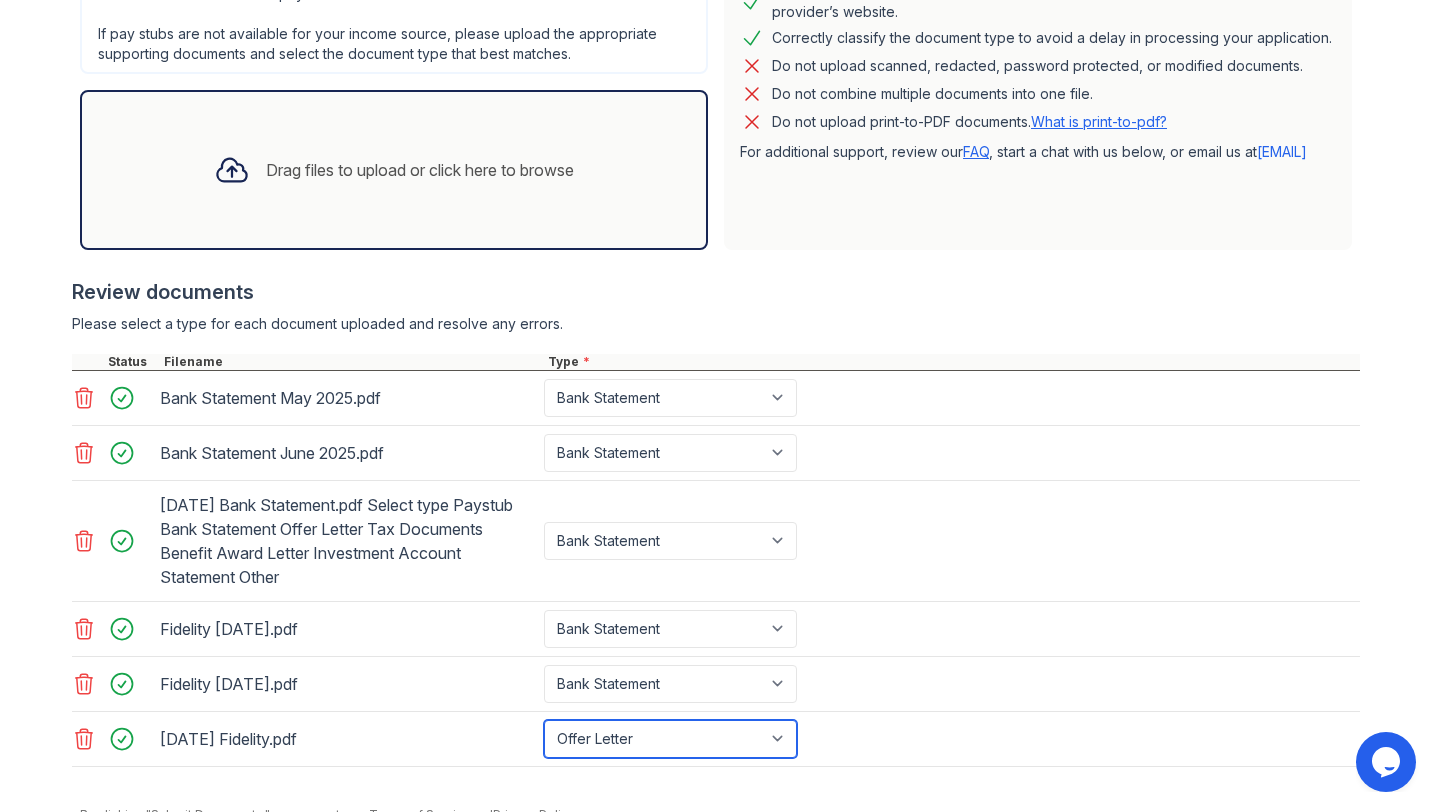 click on "Select type
Paystub
Bank Statement
Offer Letter
Tax Documents
Benefit Award Letter
Investment Account Statement
Other" at bounding box center [670, 739] 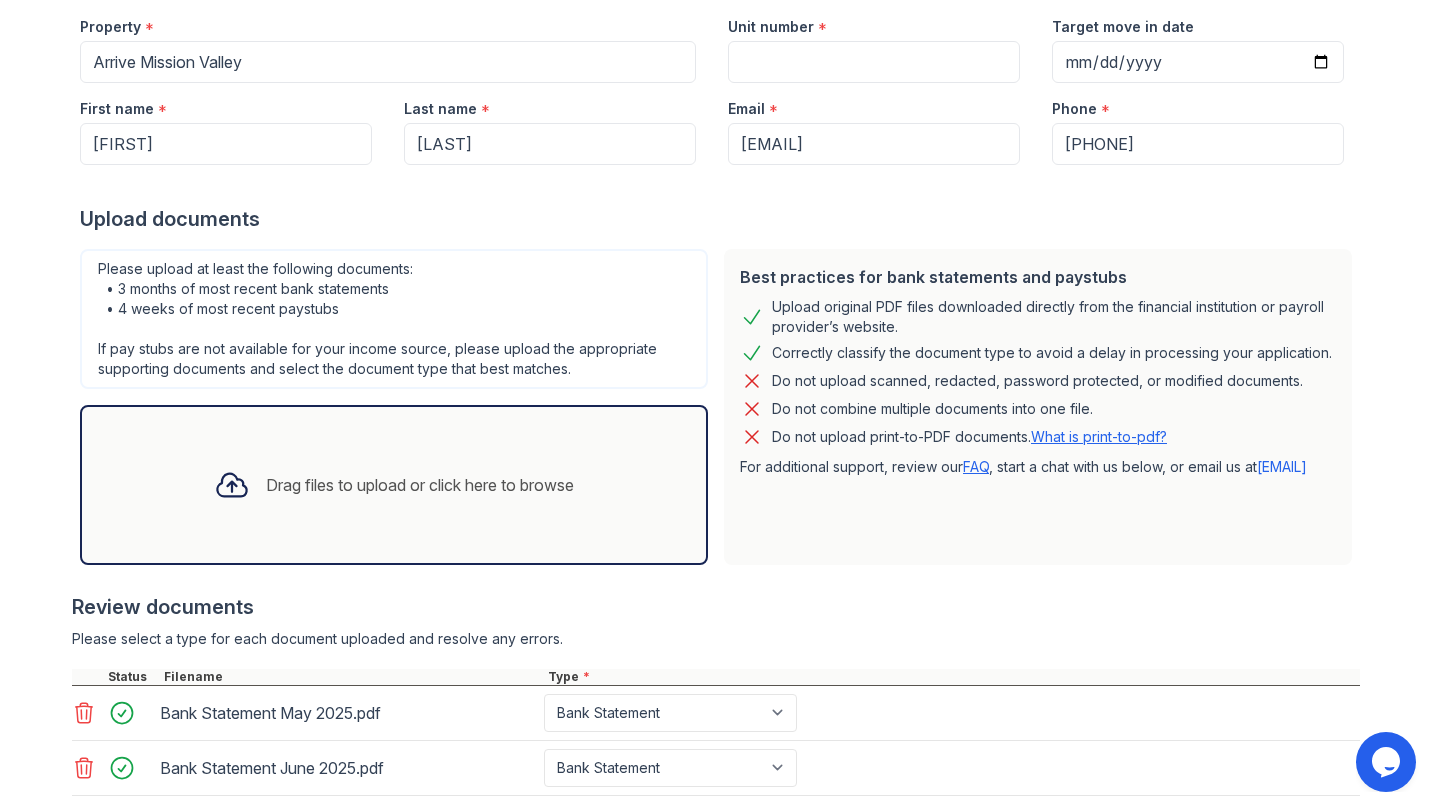 scroll, scrollTop: 116, scrollLeft: 0, axis: vertical 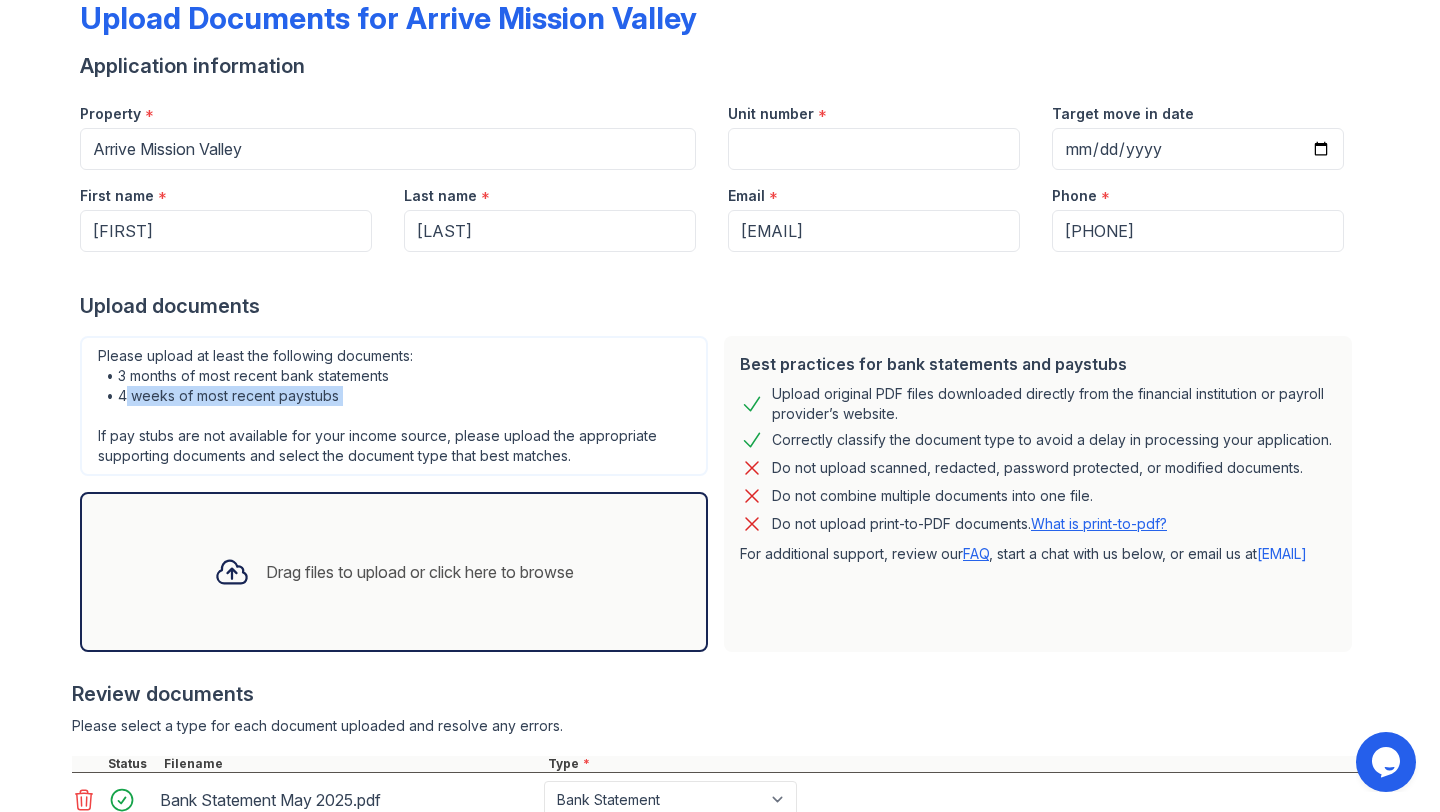 drag, startPoint x: 127, startPoint y: 397, endPoint x: 477, endPoint y: 417, distance: 350.57095 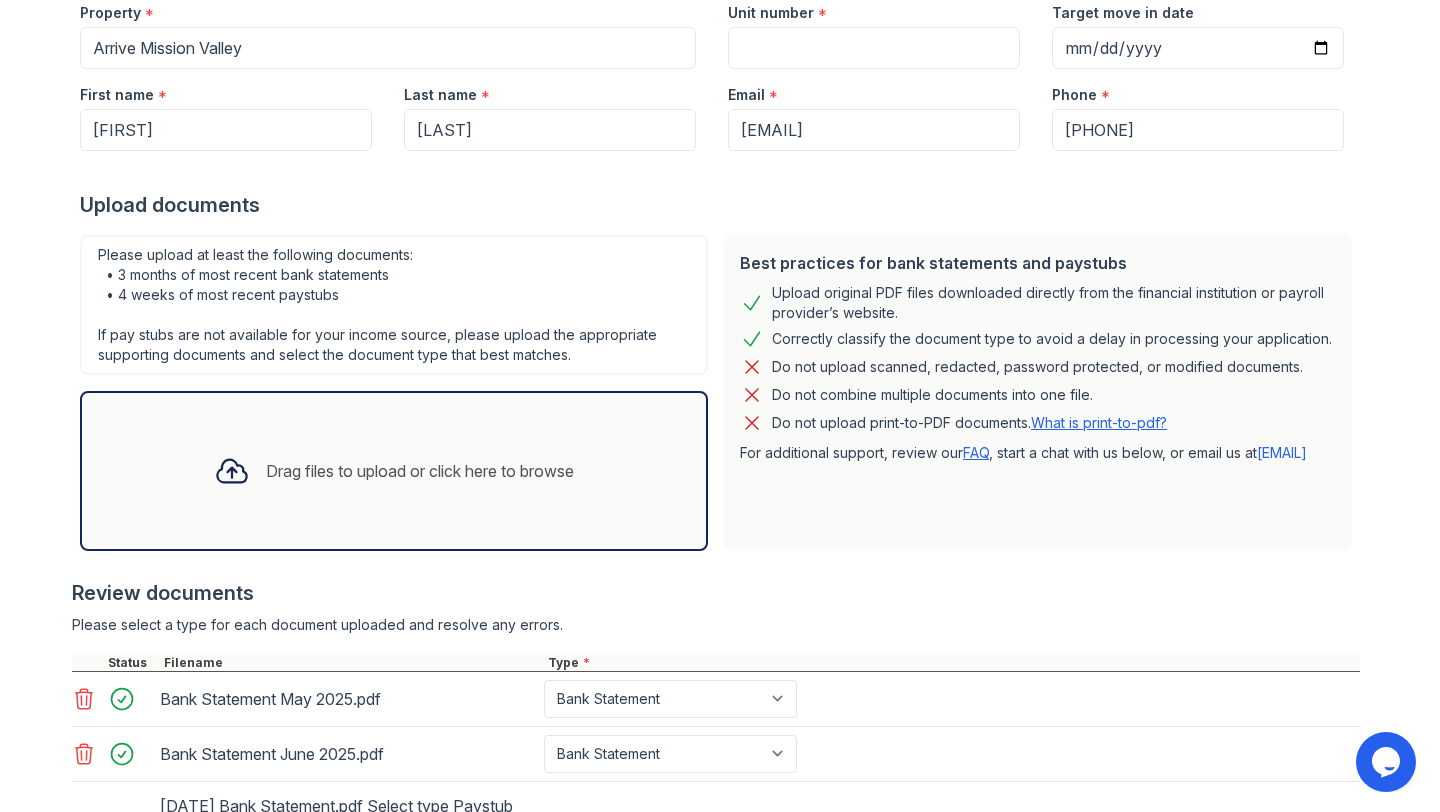 scroll, scrollTop: 358, scrollLeft: 0, axis: vertical 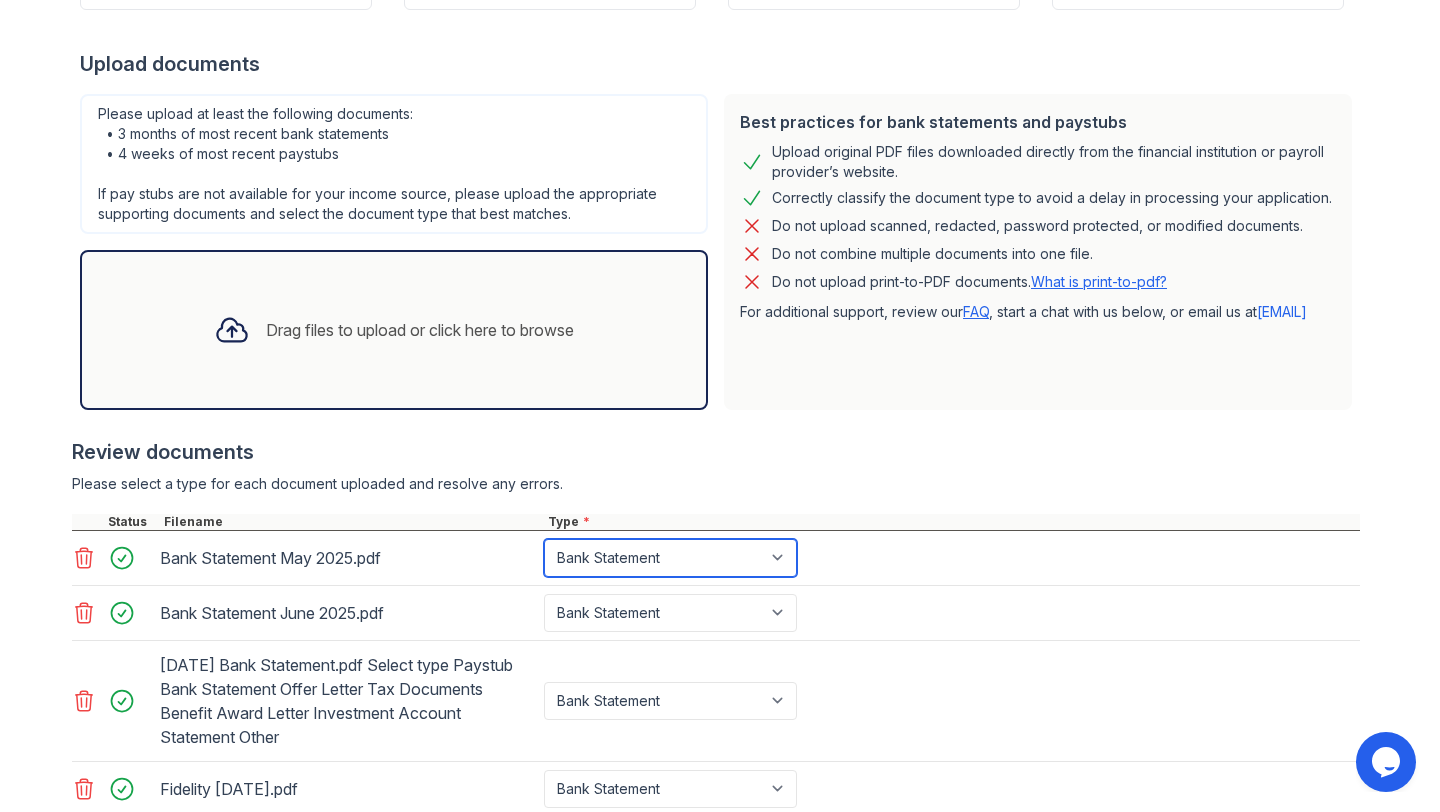 click on "Select type
Paystub
Bank Statement
Offer Letter
Tax Documents
Benefit Award Letter
Investment Account Statement
Other" at bounding box center (670, 558) 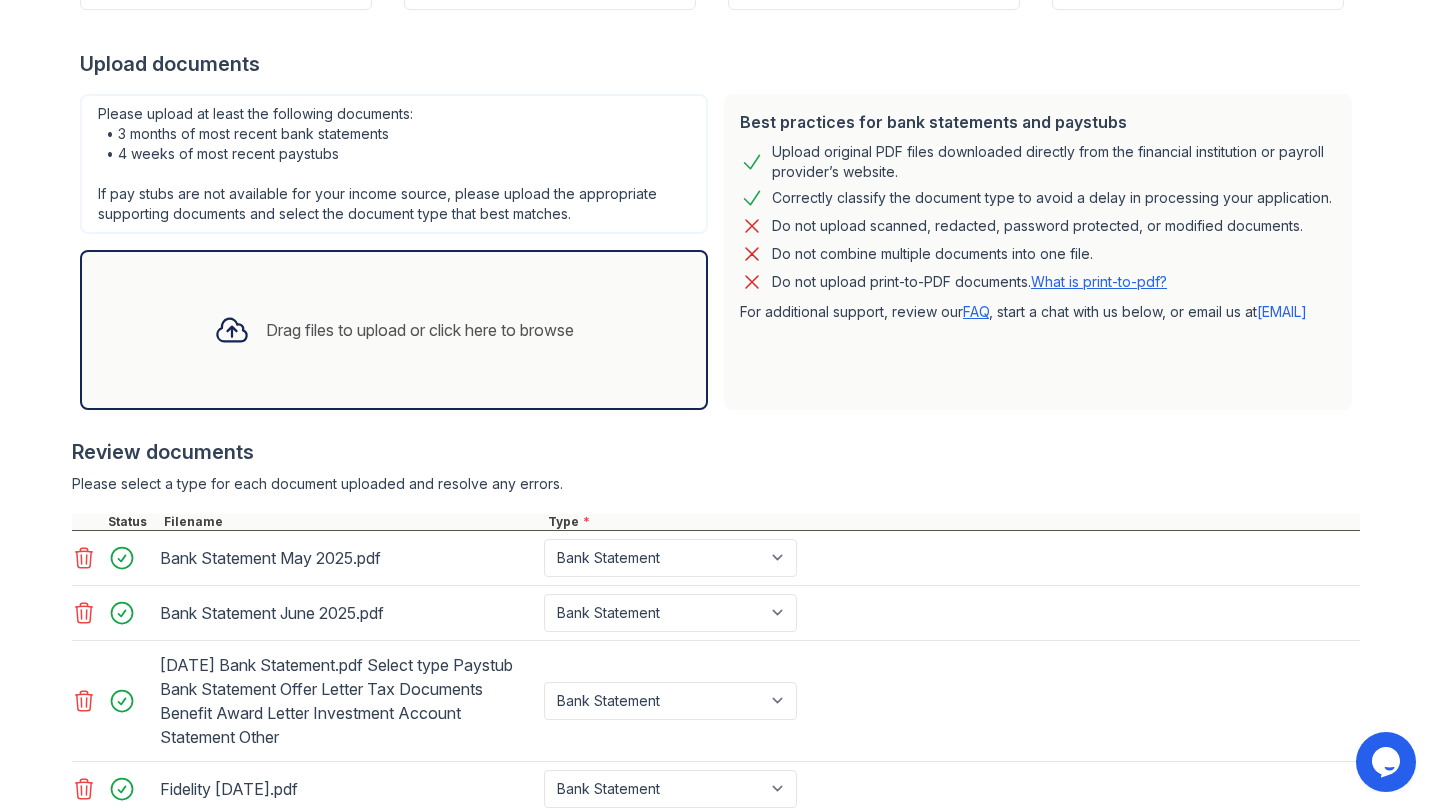click on "Bank Statement May 2025.pdf
Select type
Paystub
Bank Statement
Offer Letter
Tax Documents
Benefit Award Letter
Investment Account Statement
Other" at bounding box center [716, 558] 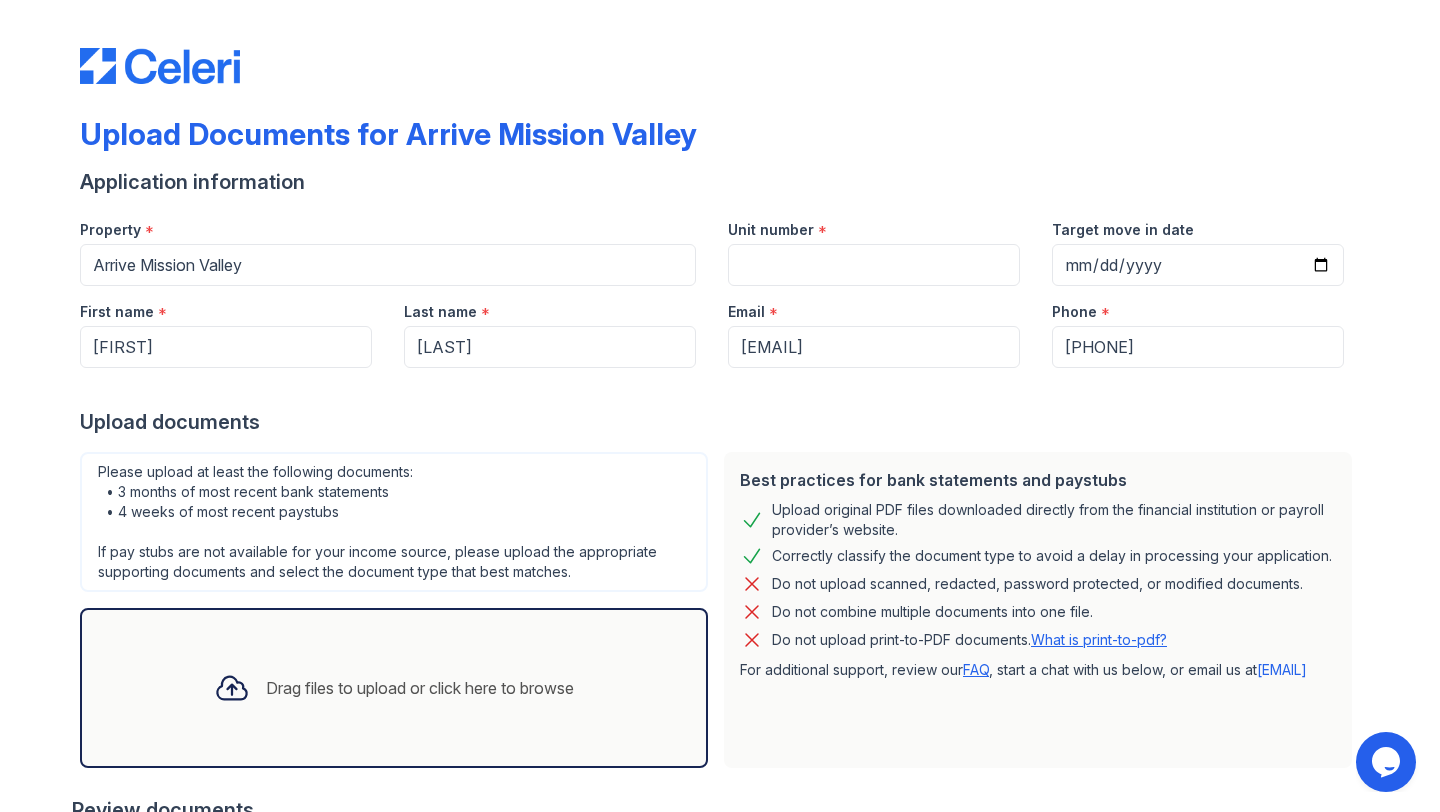 scroll, scrollTop: 59, scrollLeft: 0, axis: vertical 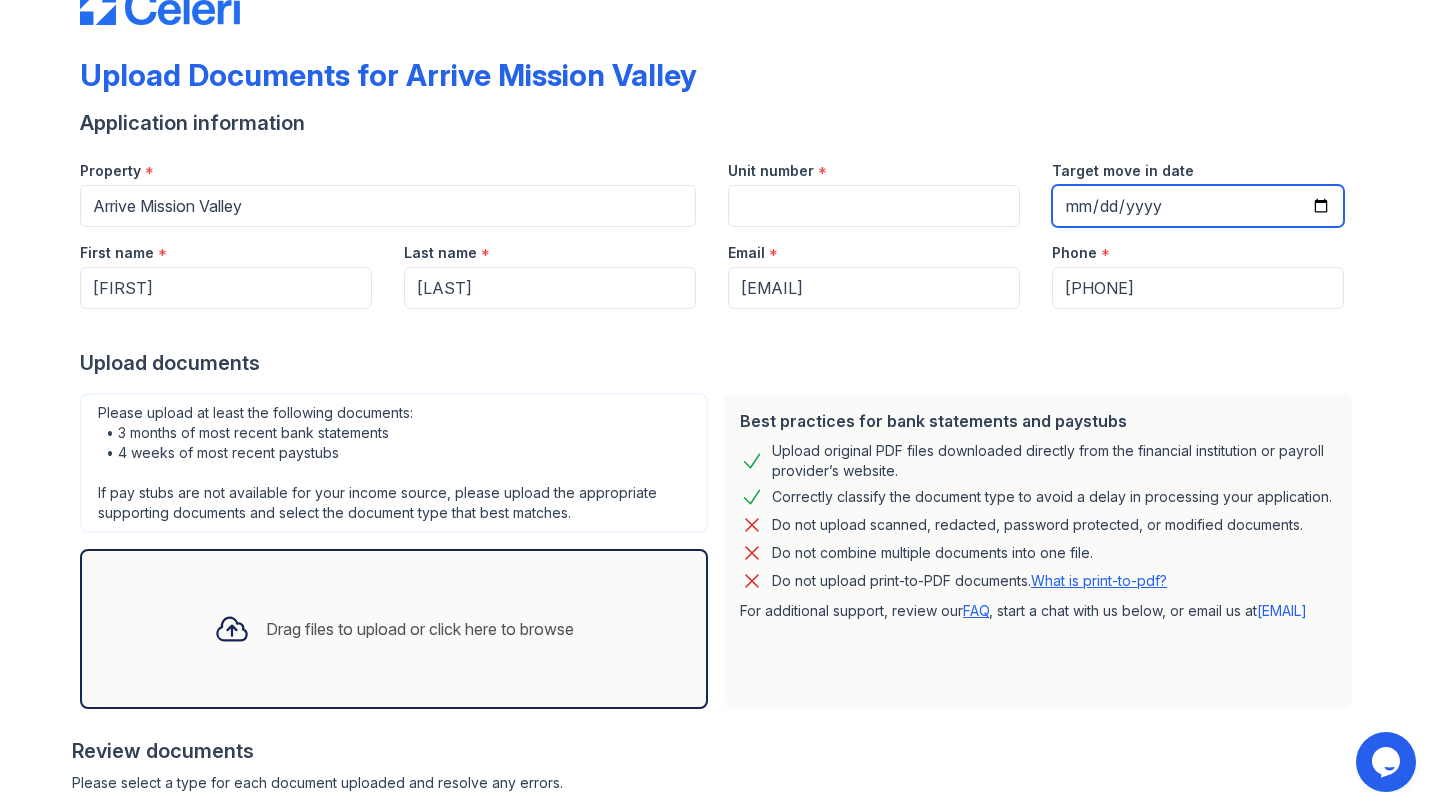 click on "Target move in date" at bounding box center (1198, 206) 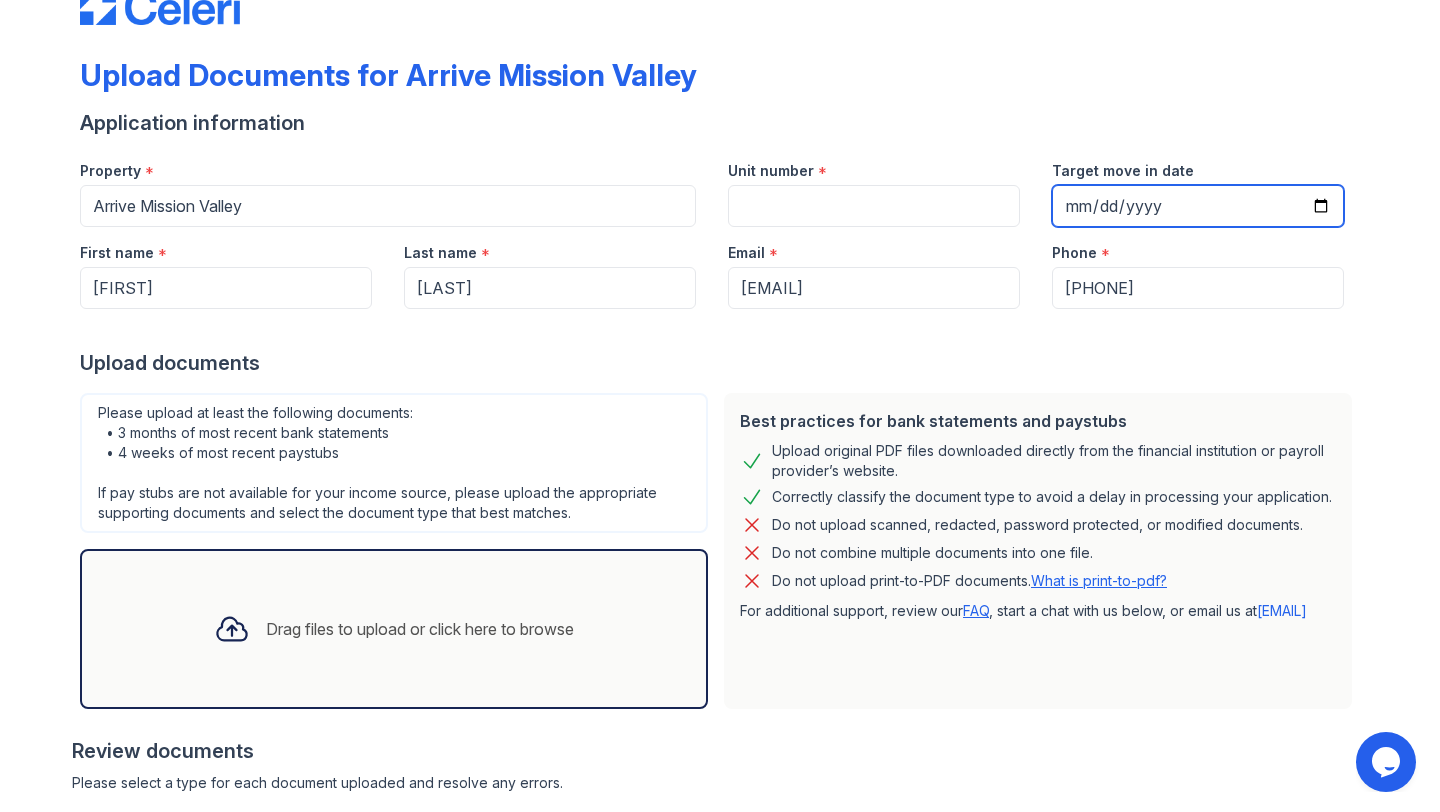 type on "2025-08-31" 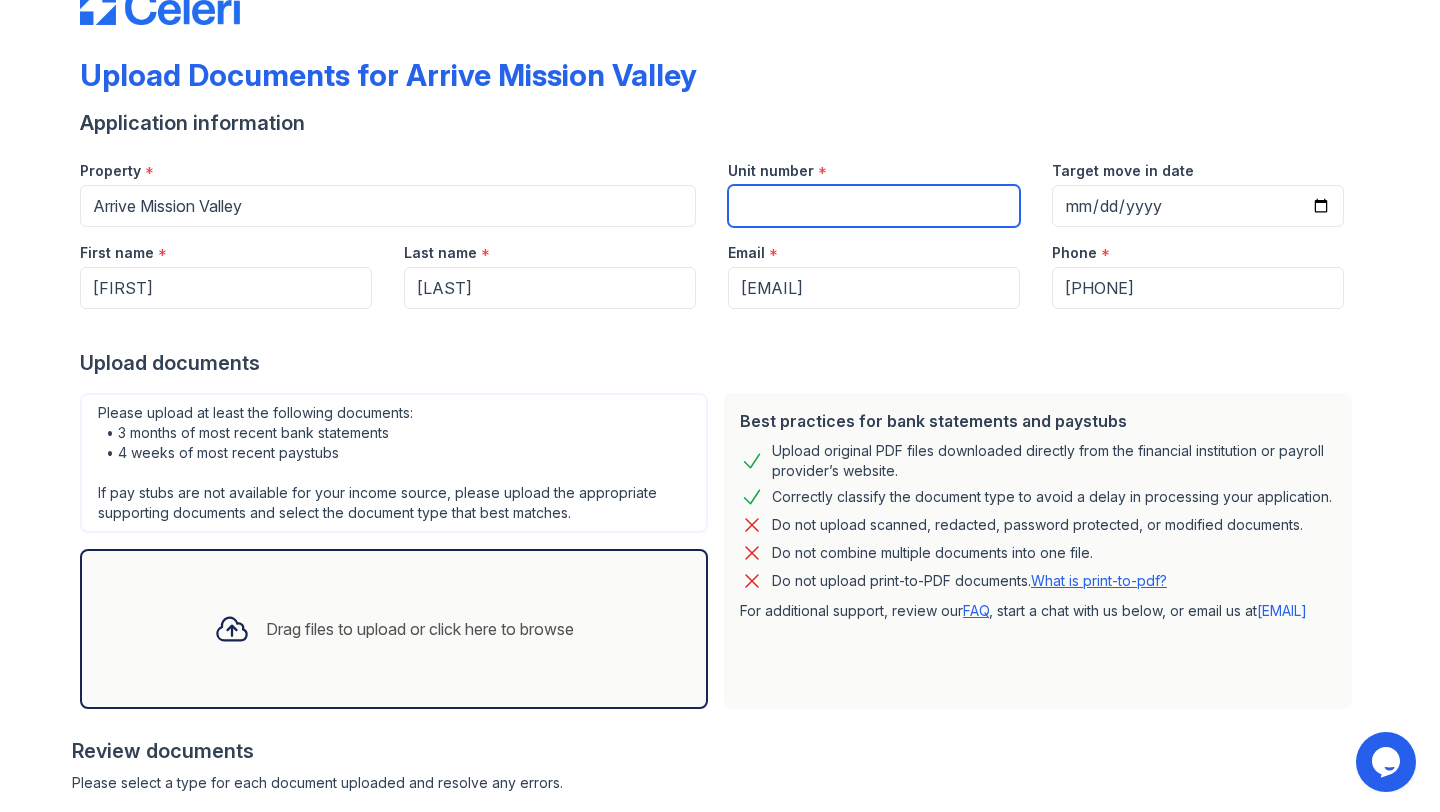 click on "Unit number" at bounding box center [874, 206] 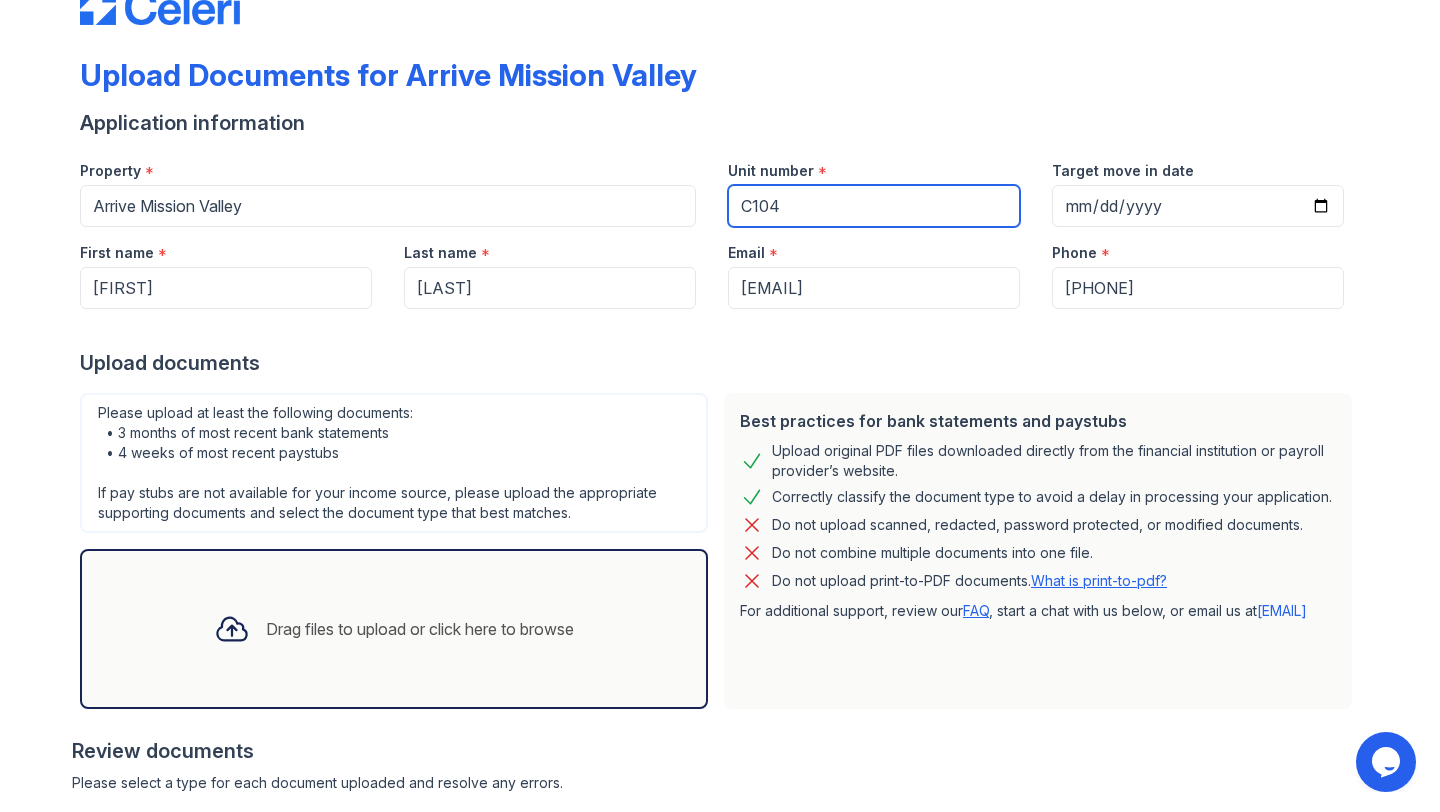 type on "C104" 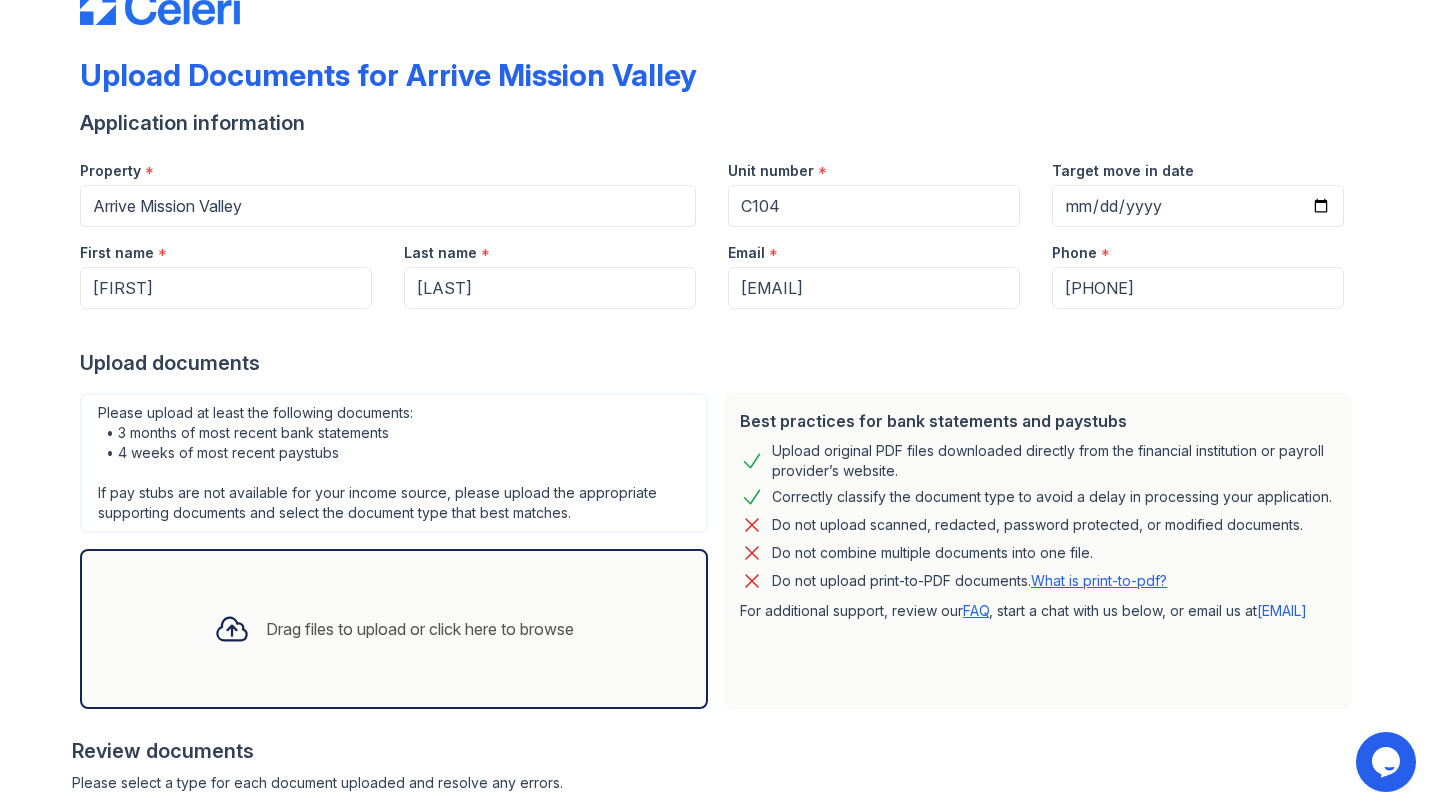 click on "Application information
Property
*
Arrive Mission Valley
Unit number
*
C104
Target move in date
2025-08-31
First name
*
Blake
Last name
*
Newkirk
Email
*
blakenewkirk1@gmail.com
Phone
*
+17144502887
Upload documents
Best practices for bank statements and paystubs
Upload original PDF files downloaded directly from the financial institution or payroll provider’s website.
Correctly classify the document type to avoid a delay in processing your application.
Do not upload scanned, redacted, password protected, or modified documents.
Do not combine multiple documents into one file.
Do not upload print-to-PDF documents.
What is print-to-pdf?
For additional support, review our
FAQ ,
start a chat with us below, or email us at" at bounding box center [720, 715] 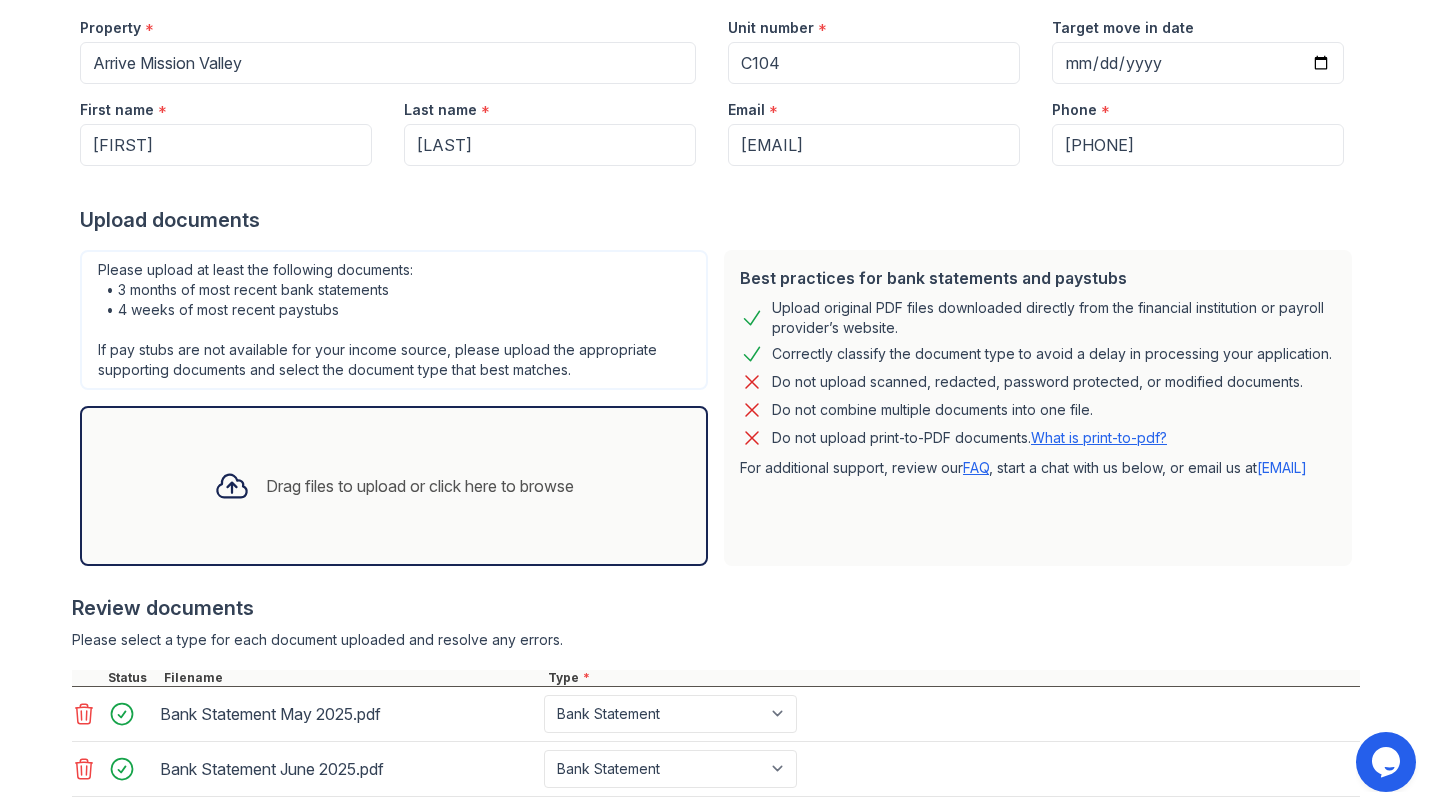 scroll, scrollTop: 543, scrollLeft: 0, axis: vertical 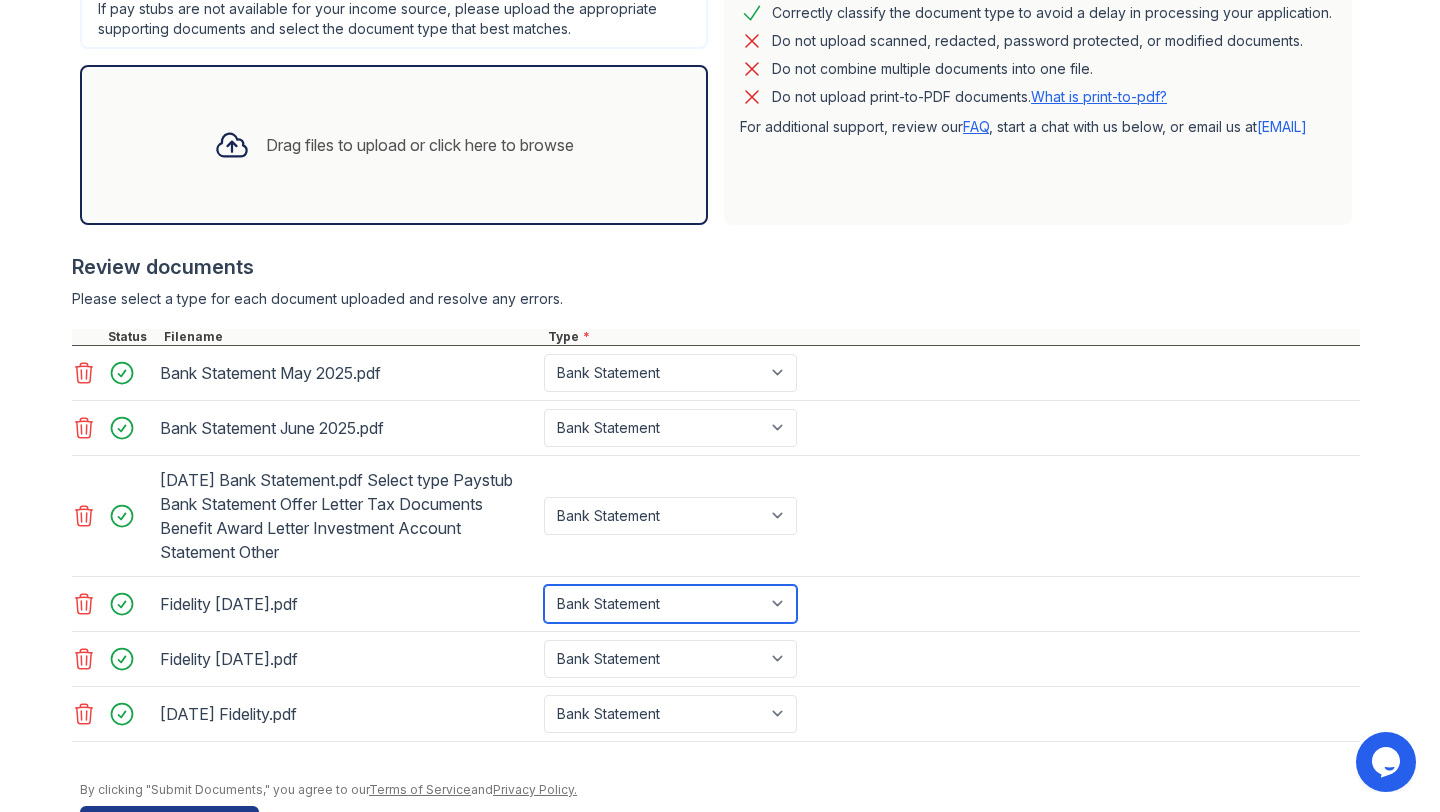 click on "Select type
Paystub
Bank Statement
Offer Letter
Tax Documents
Benefit Award Letter
Investment Account Statement
Other" at bounding box center (670, 604) 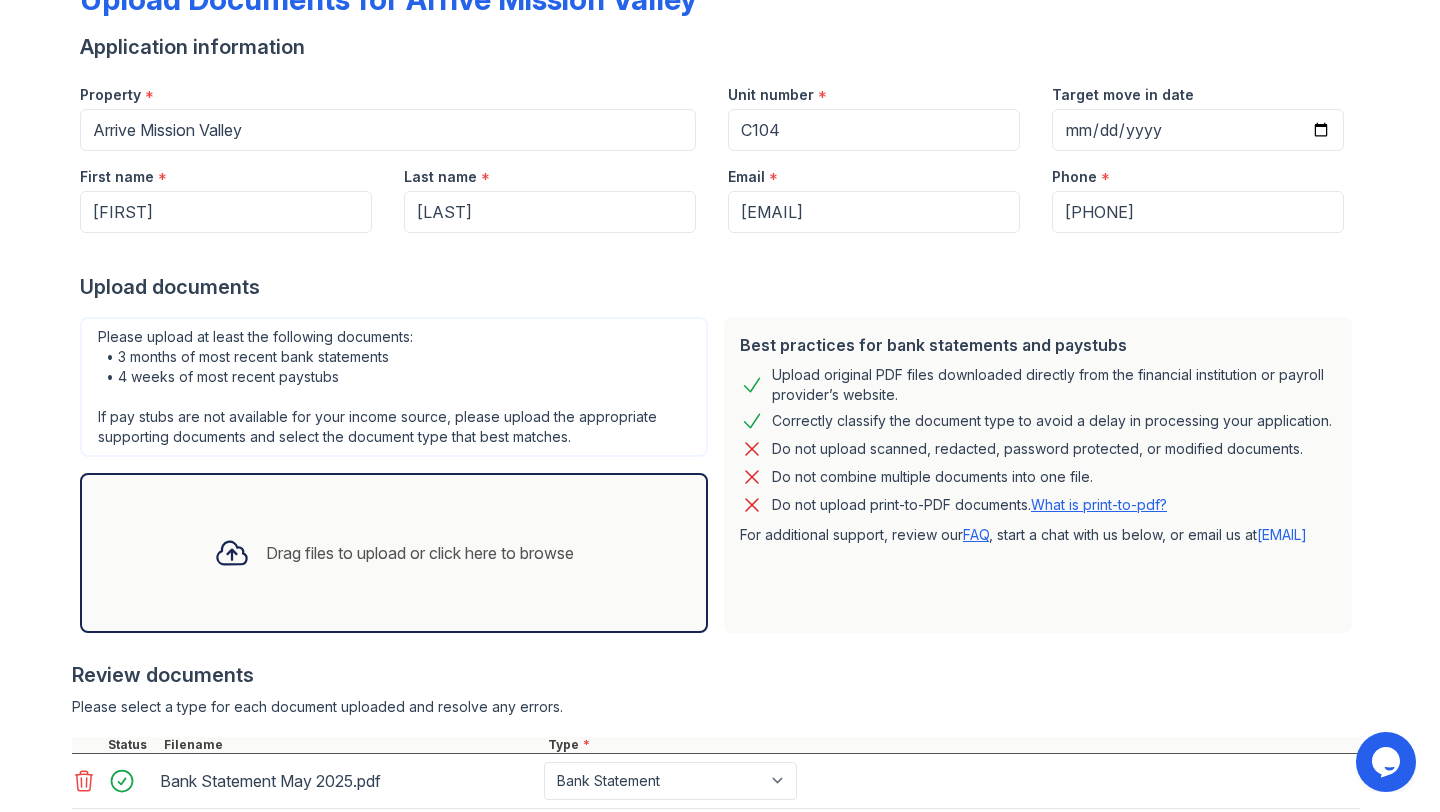 scroll, scrollTop: 0, scrollLeft: 0, axis: both 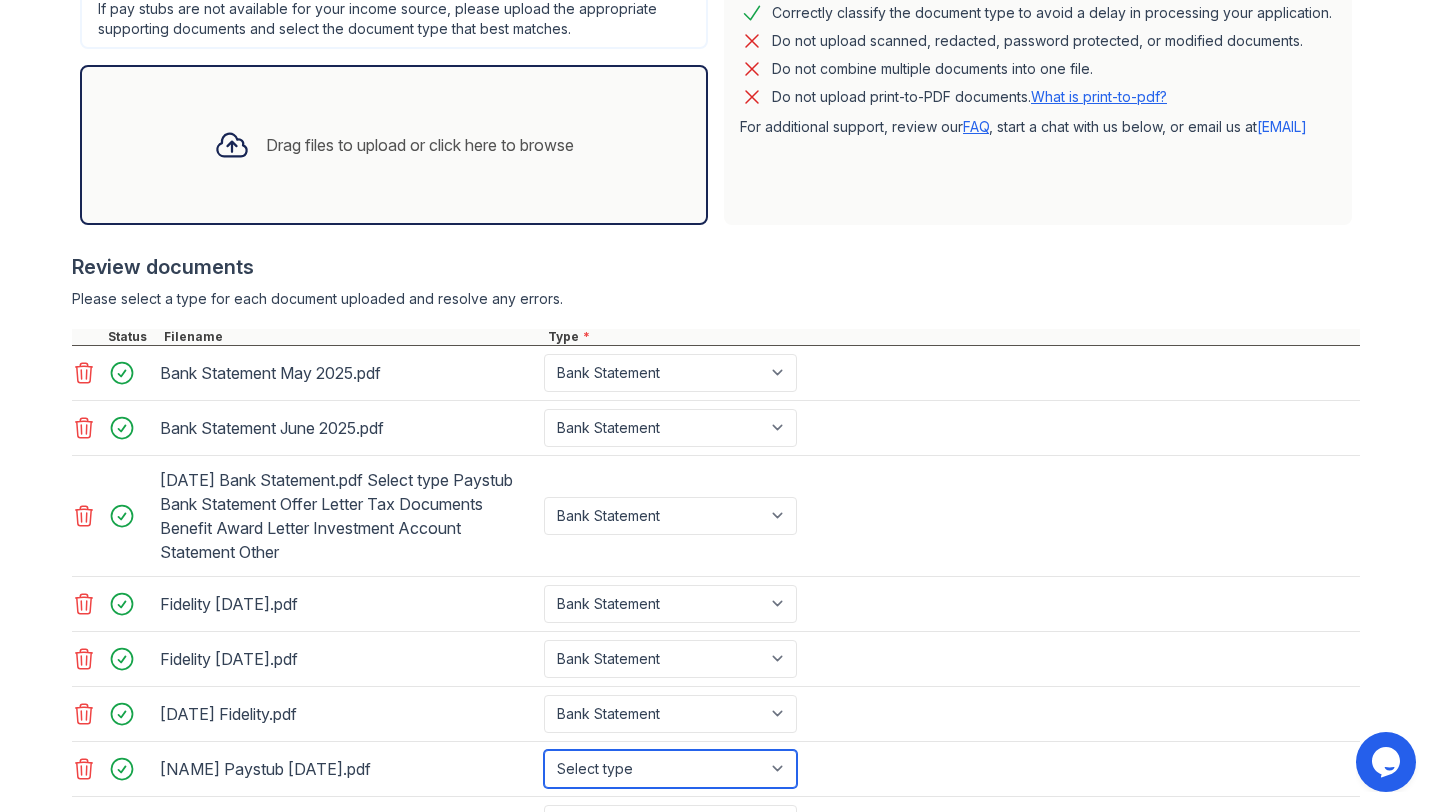 click on "Select type
Paystub
Bank Statement
Offer Letter
Tax Documents
Benefit Award Letter
Investment Account Statement
Other" at bounding box center [670, 769] 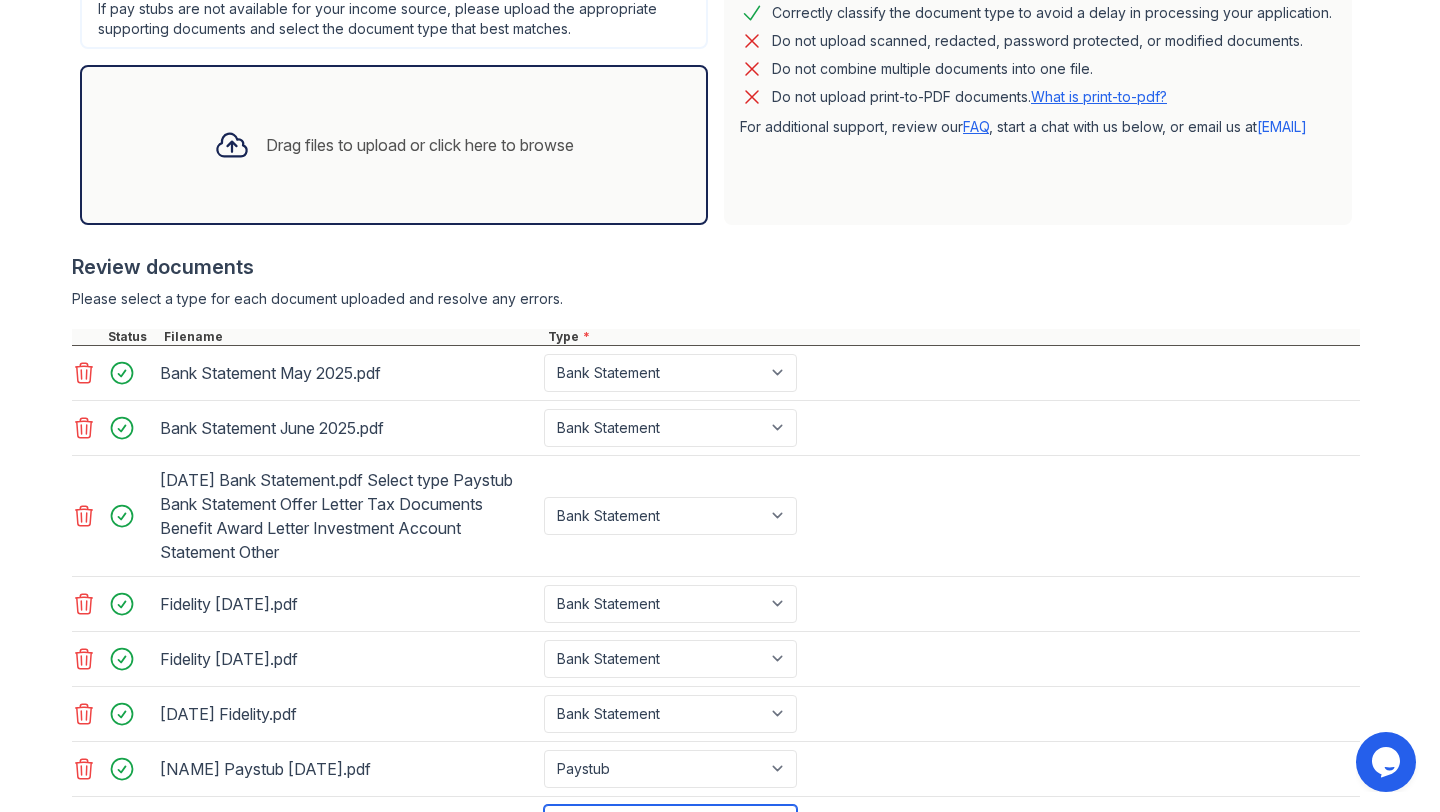 click on "Select type
Paystub
Bank Statement
Offer Letter
Tax Documents
Benefit Award Letter
Investment Account Statement
Other" at bounding box center (670, 824) 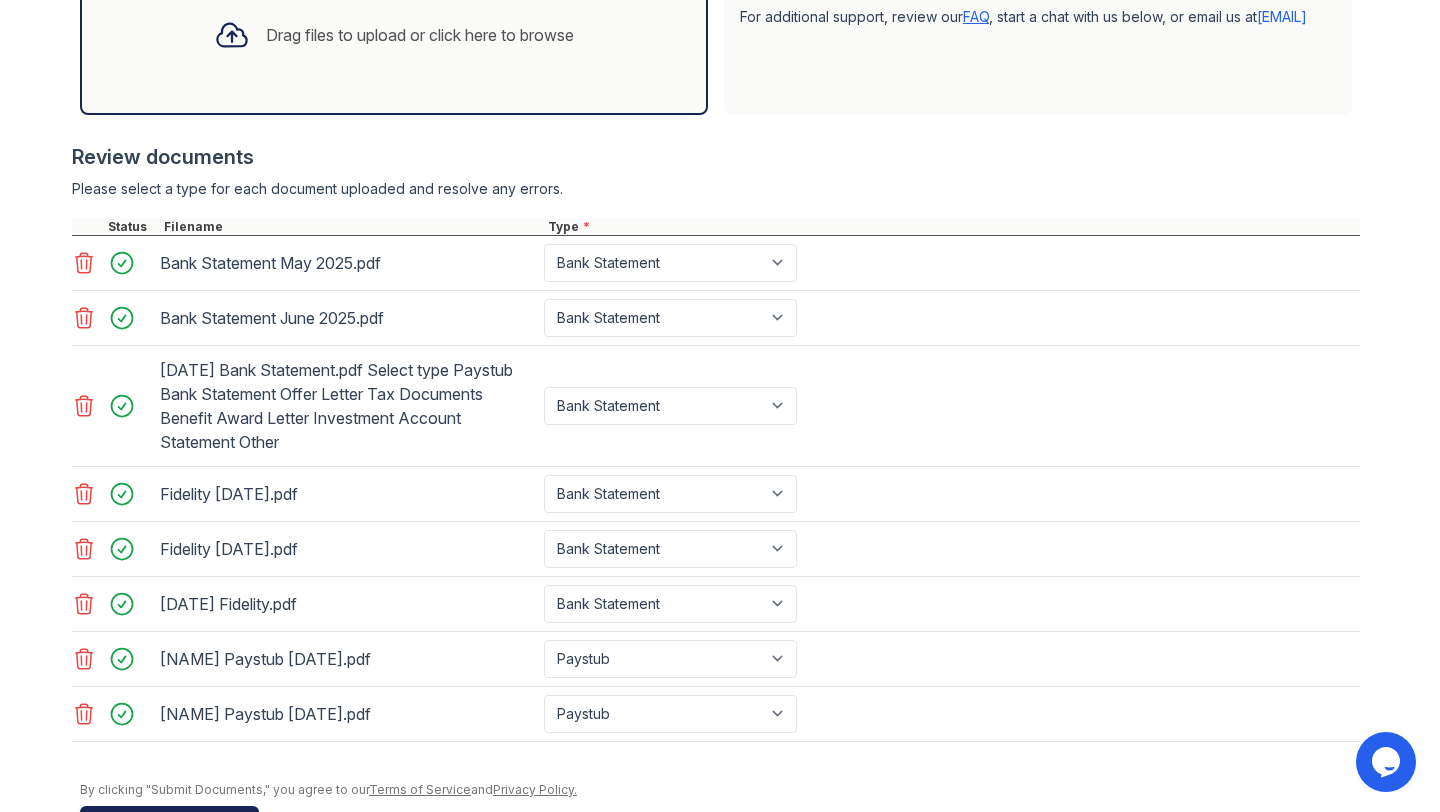 click on "Submit documents" at bounding box center [169, 822] 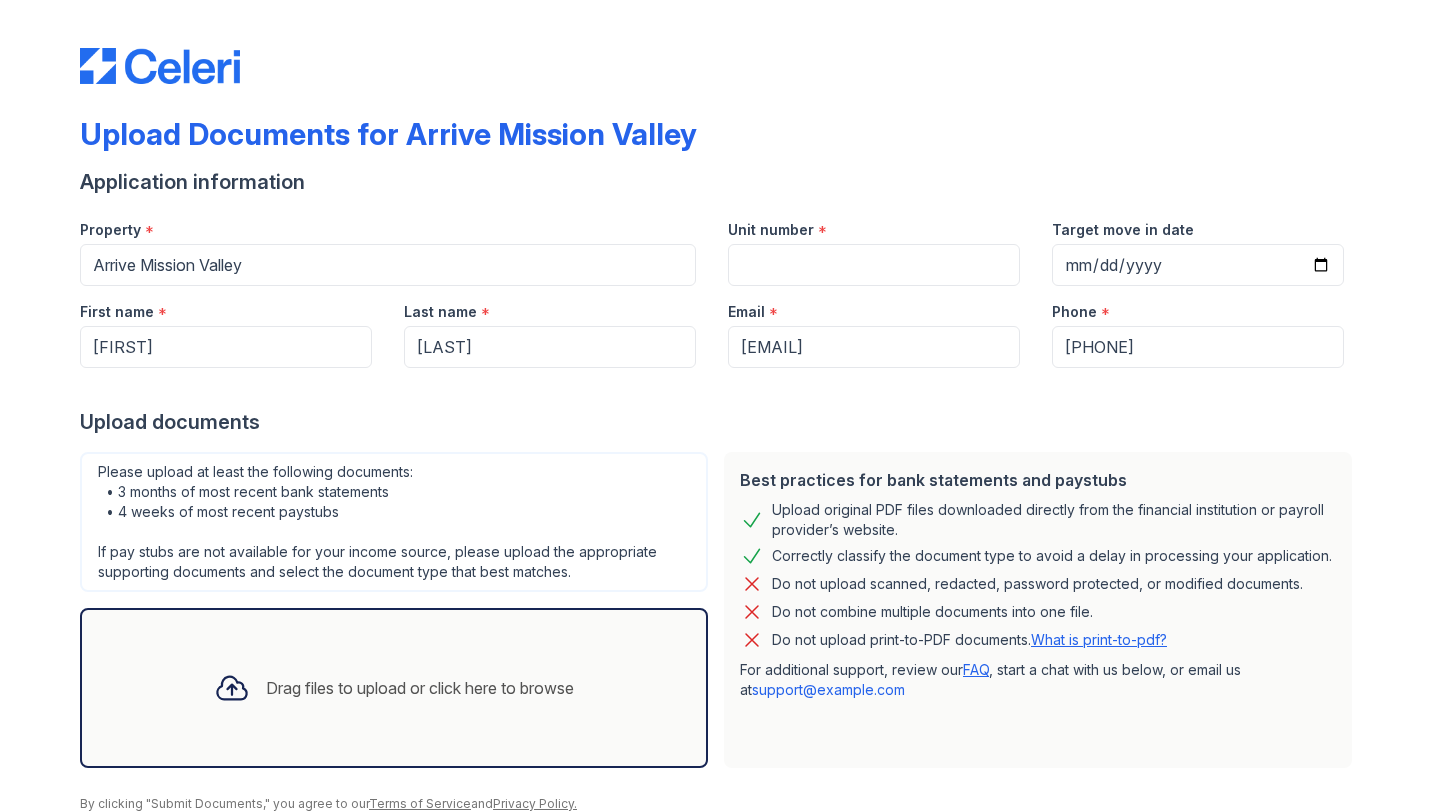 scroll, scrollTop: 0, scrollLeft: 0, axis: both 